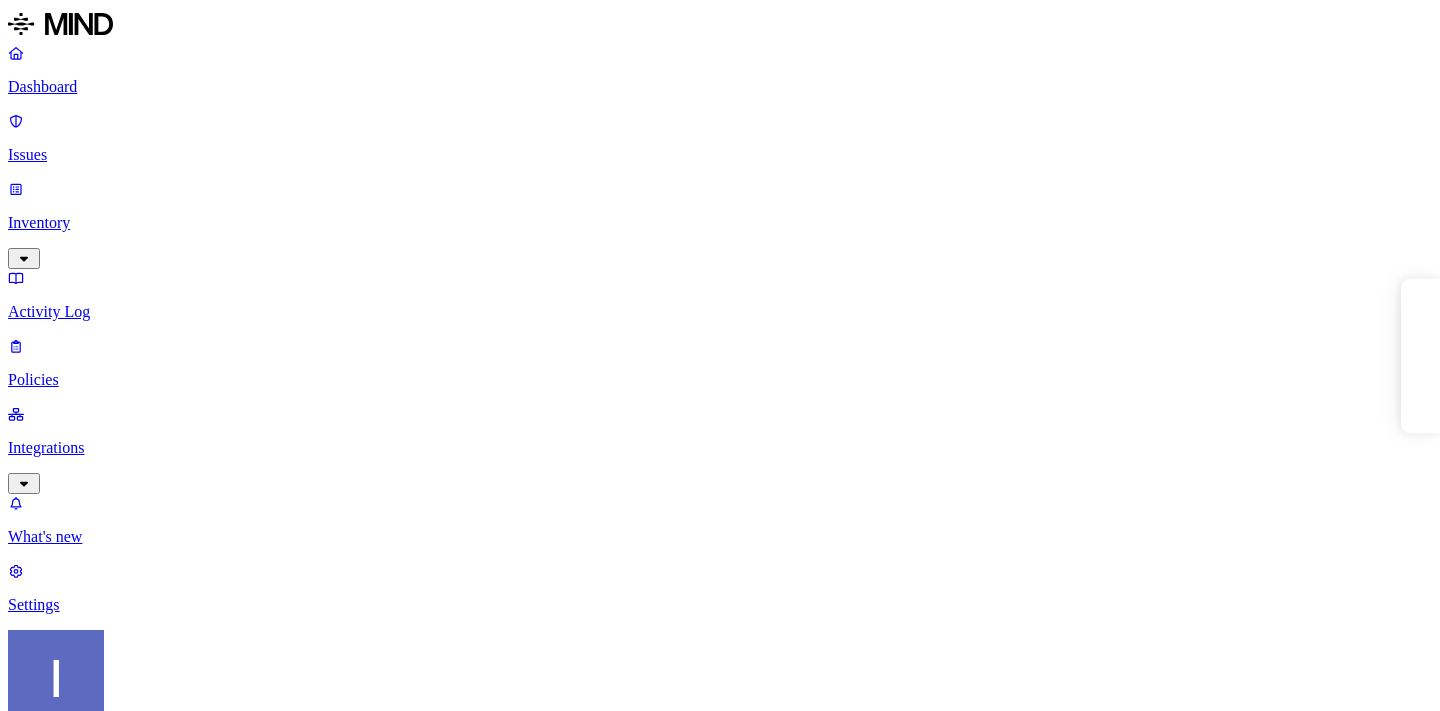 scroll, scrollTop: 0, scrollLeft: 0, axis: both 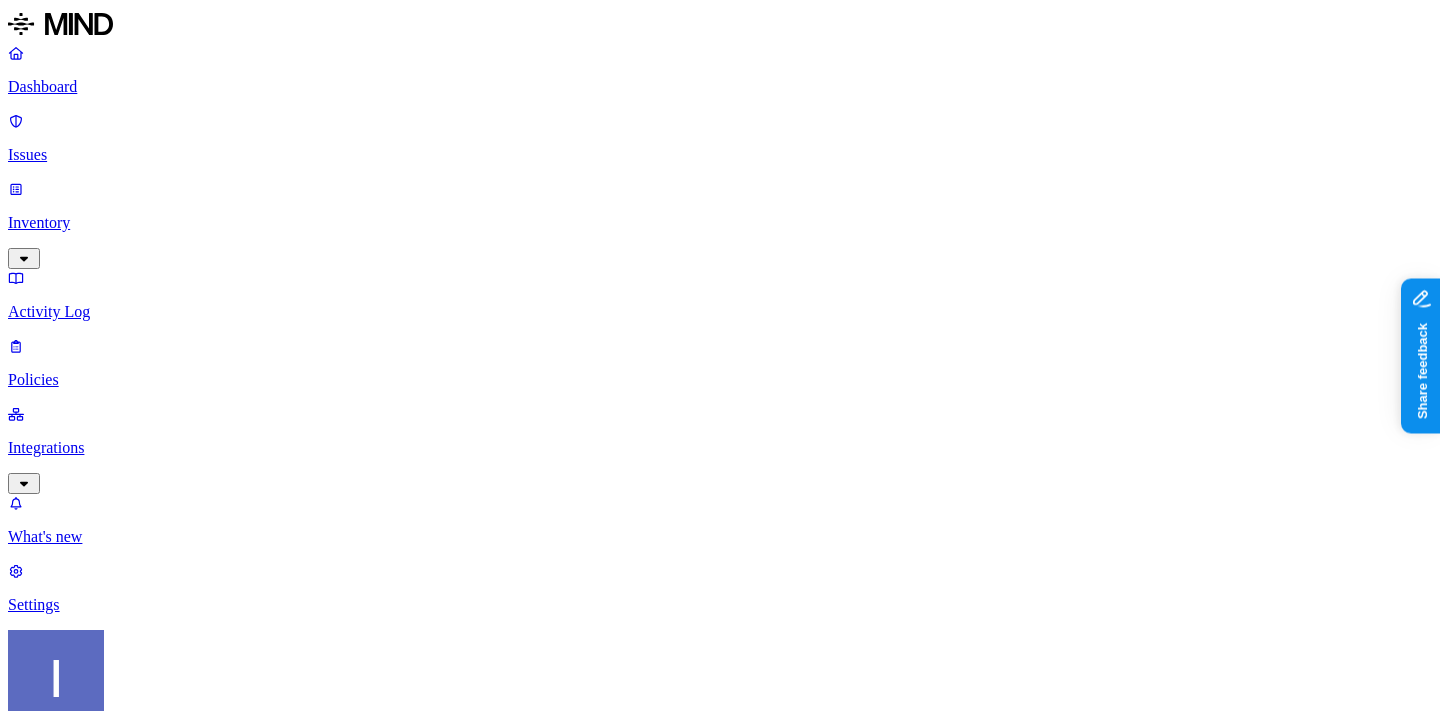 click on "Policies" at bounding box center [720, 380] 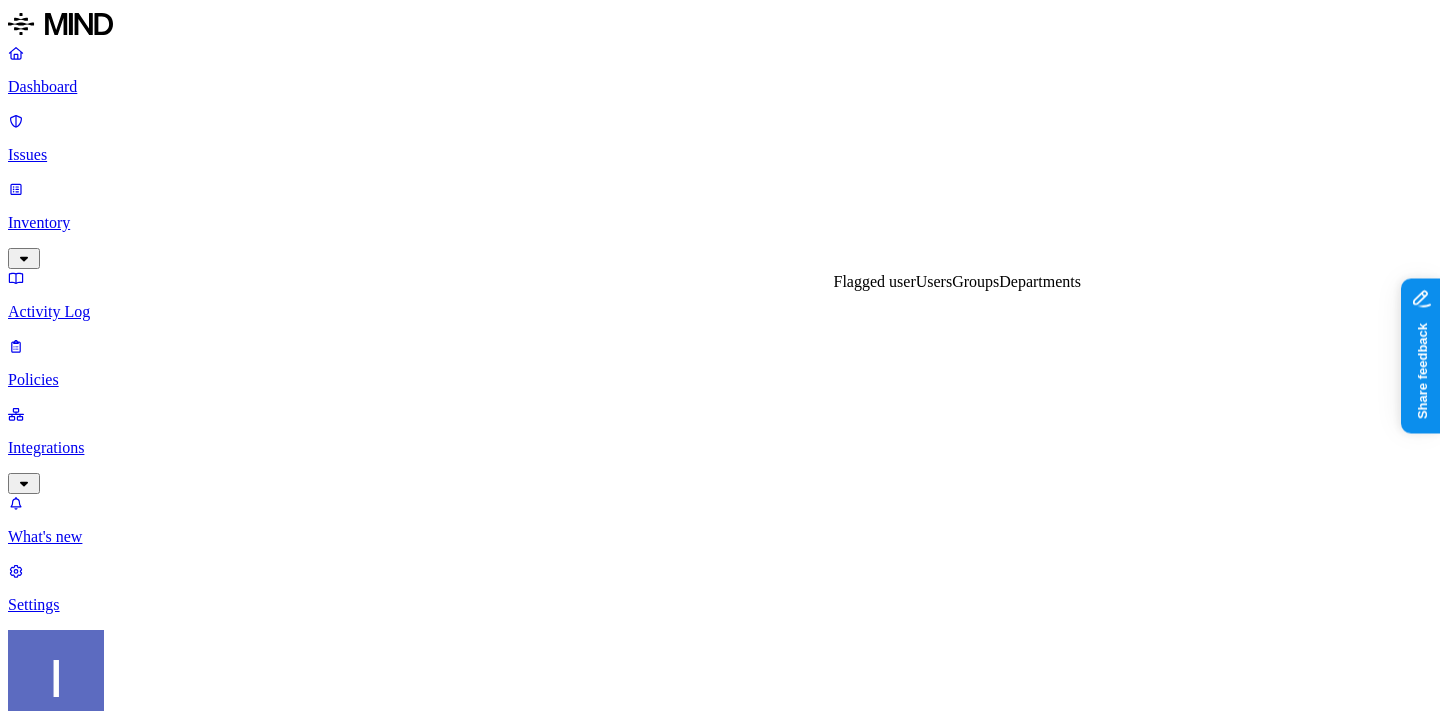 click on "Groups" at bounding box center (975, 281) 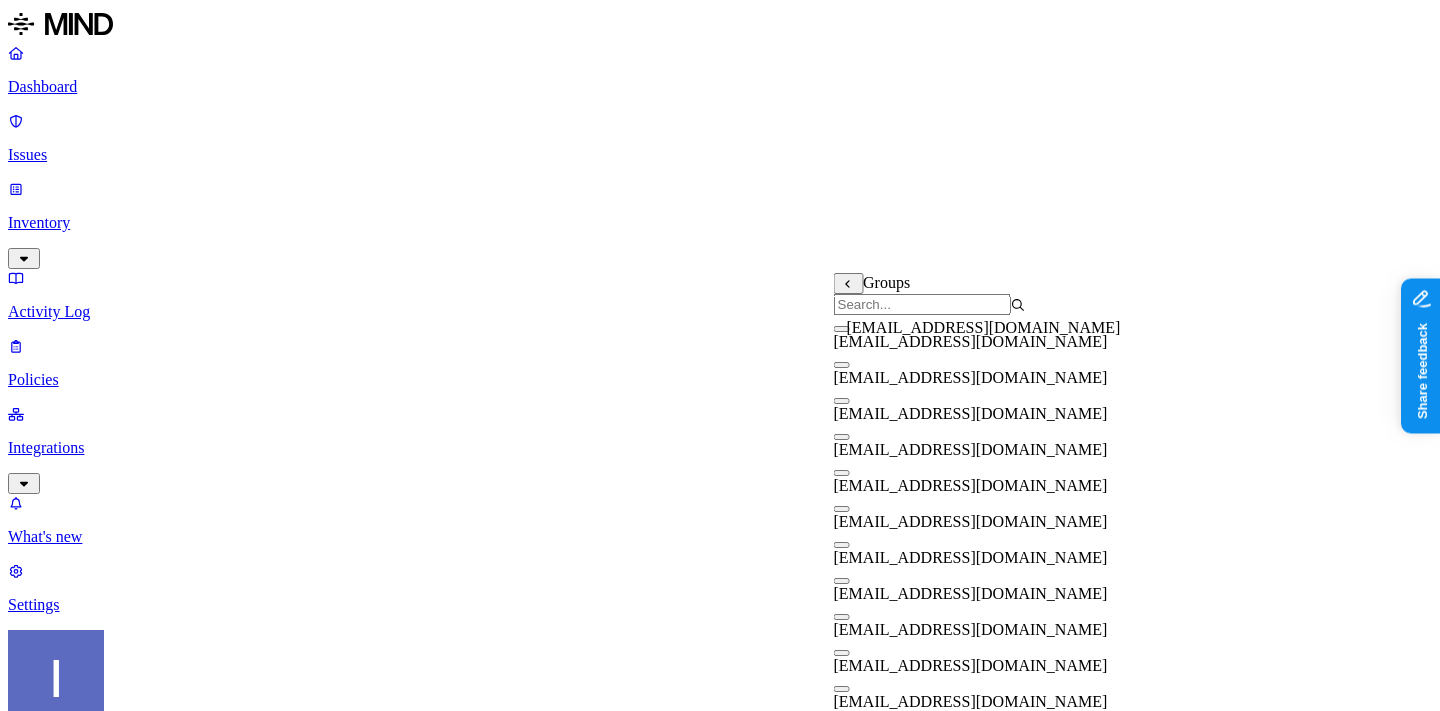 click at bounding box center (922, 304) 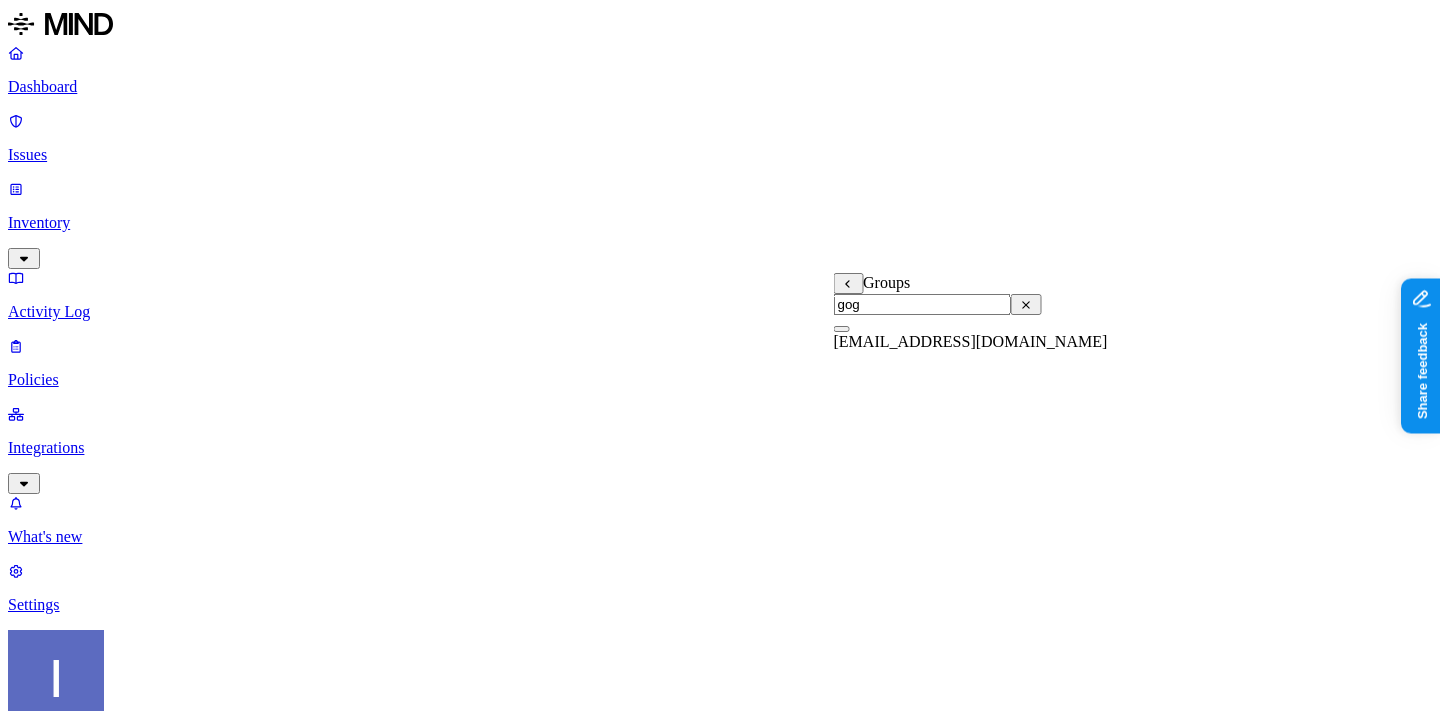 type on "gog" 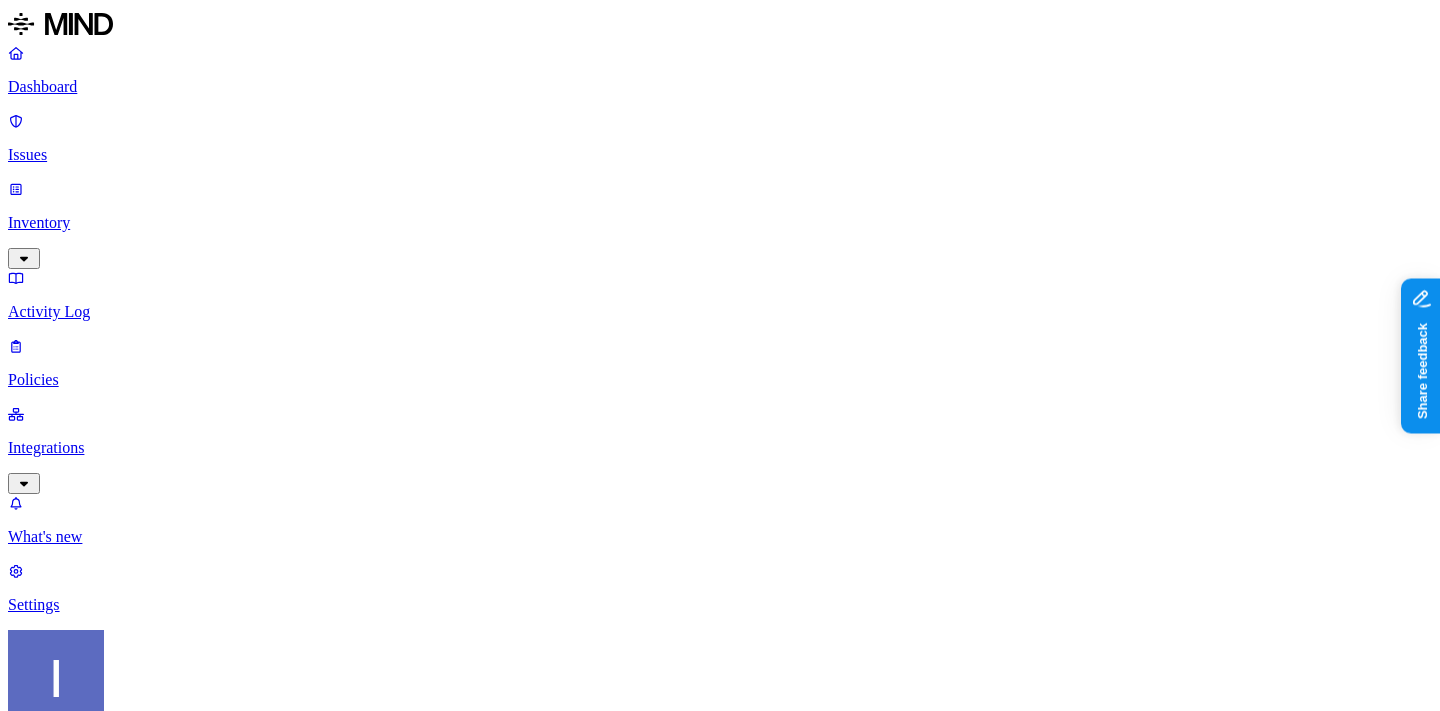 click on "Action" at bounding box center (720, 2040) 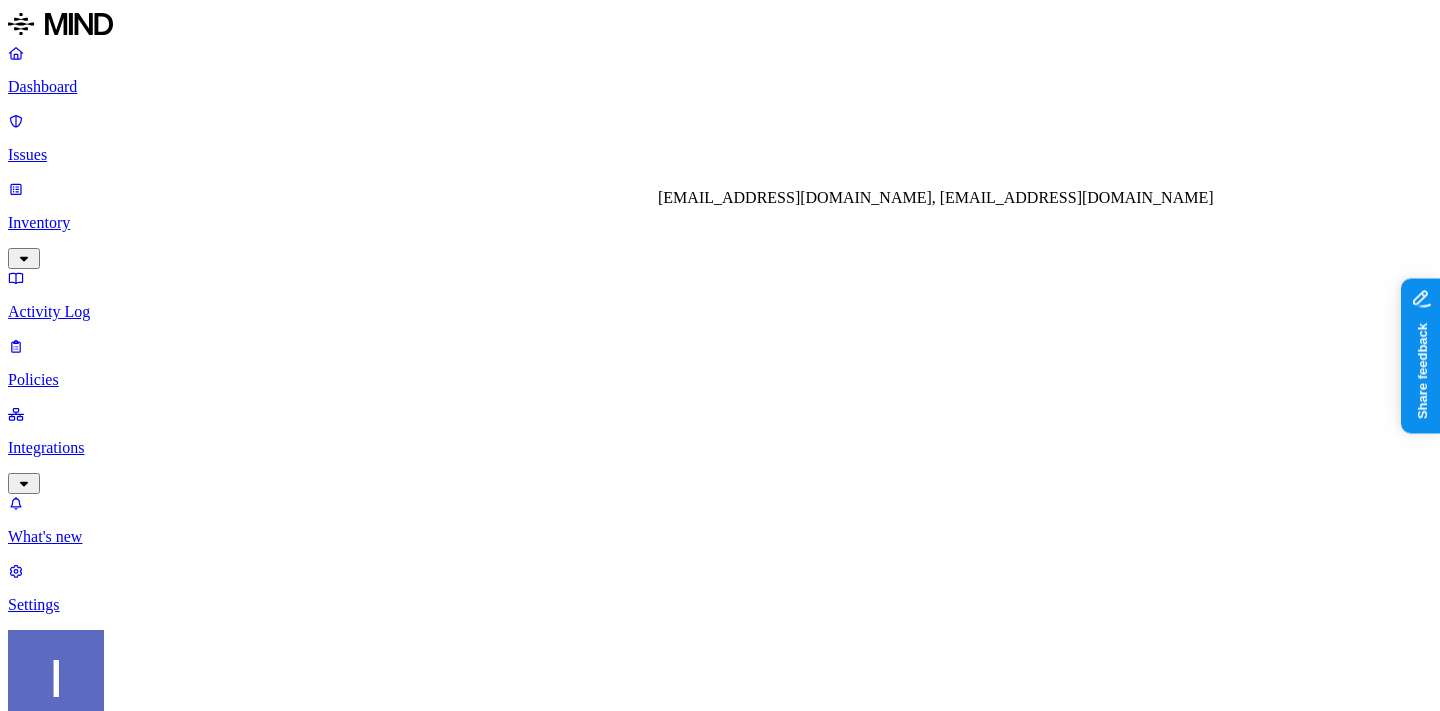 click on "+1" at bounding box center (292, 1771) 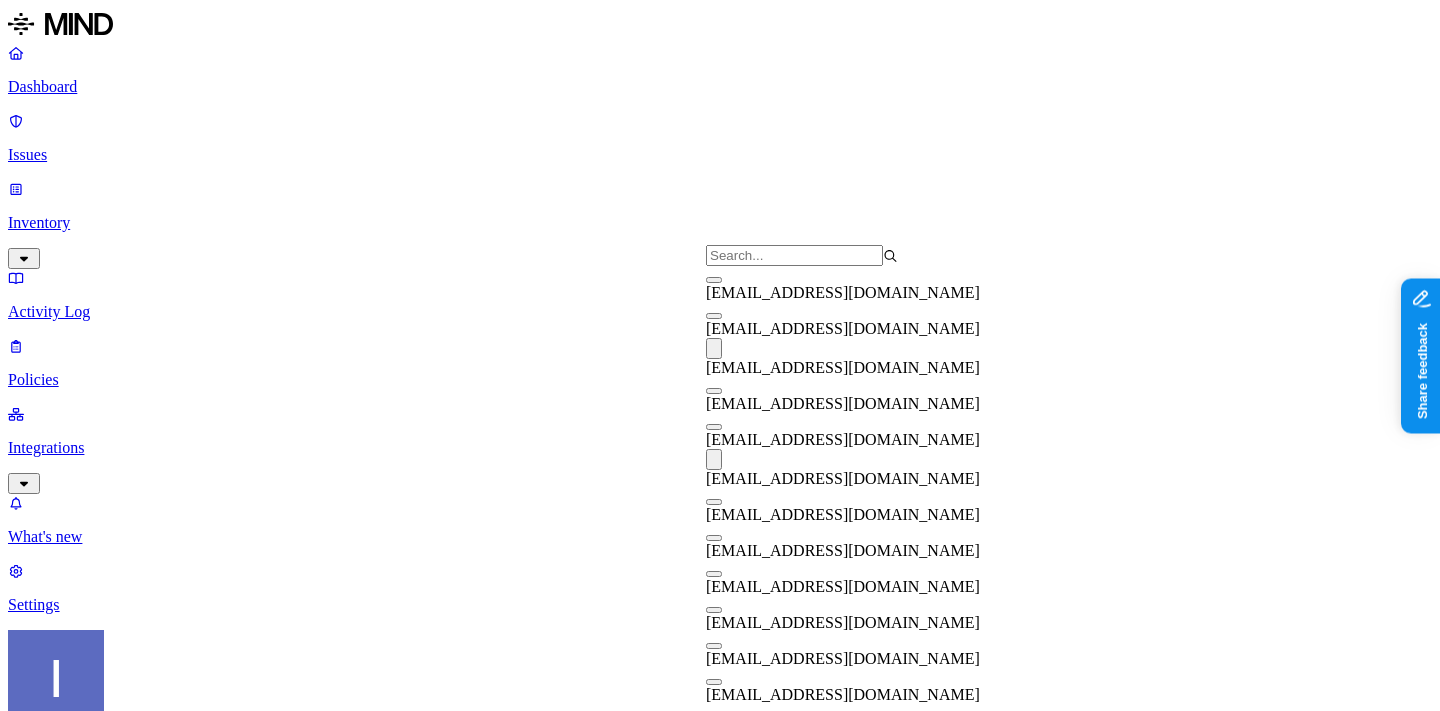 click at bounding box center (794, 255) 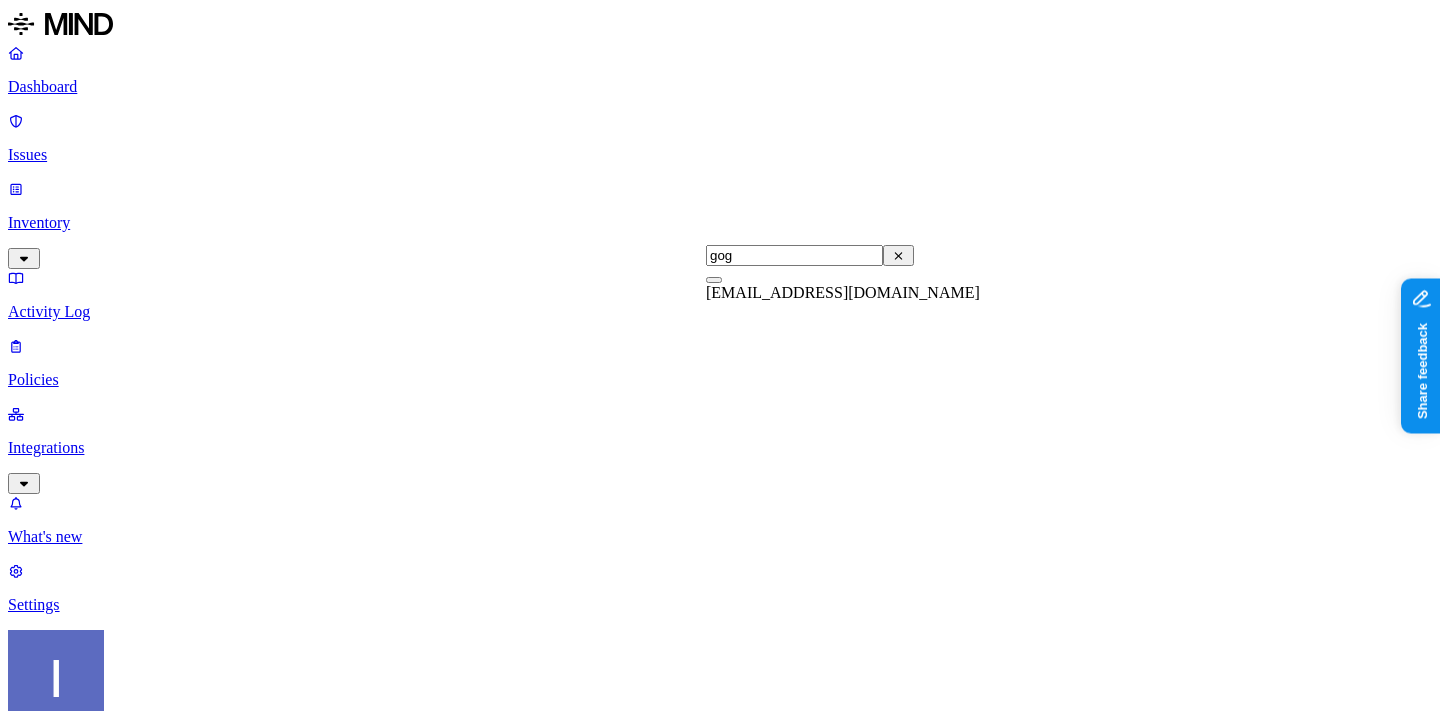 type on "gog" 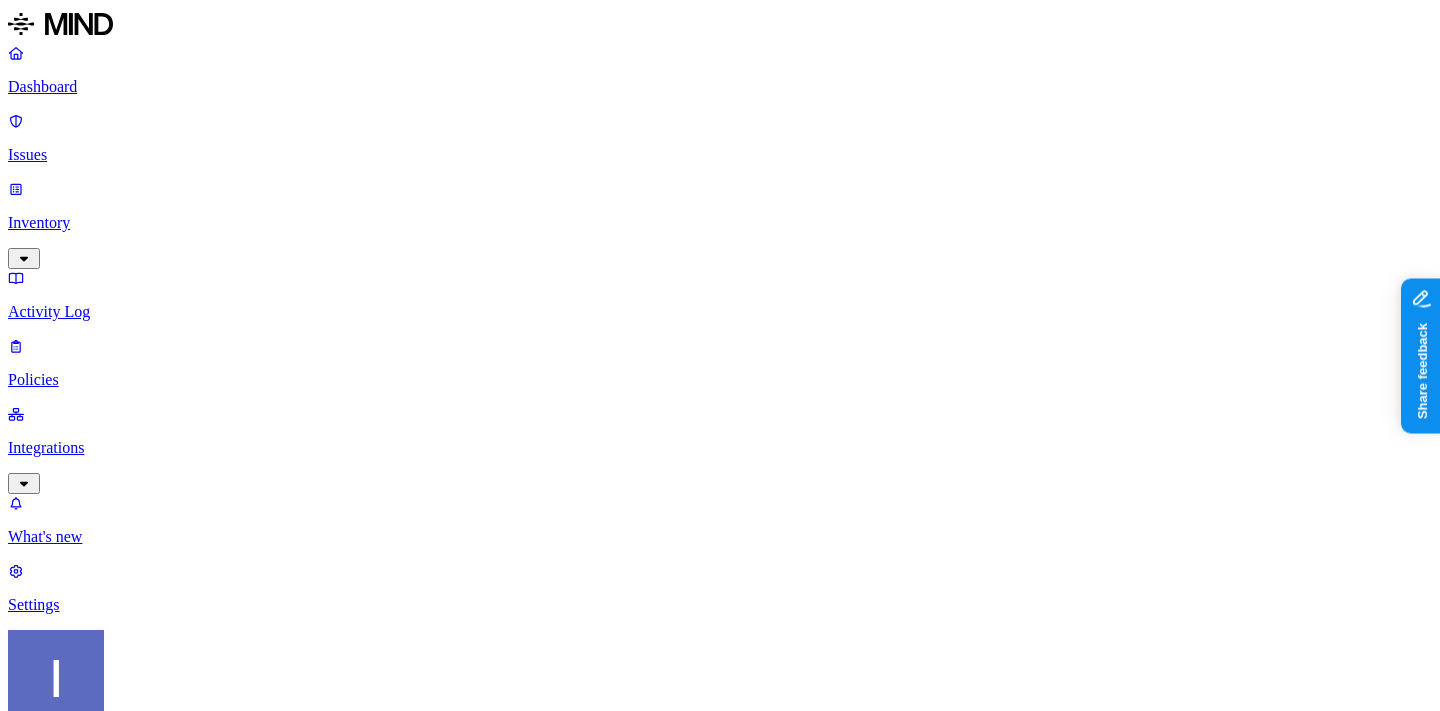 click on "Action Default action Default action for all users and groups who violate the policy. Block with override BlockDeny all uploads. Block with overrideDeny all uploads with an option to upload anyway. MonitorAllow uploads and create a new issue. AllowAllow all uploads. Exceptions You can add exceptions for specific users or groups. Exceptions are evaluated from the top. Add Exception" at bounding box center (720, 2019) 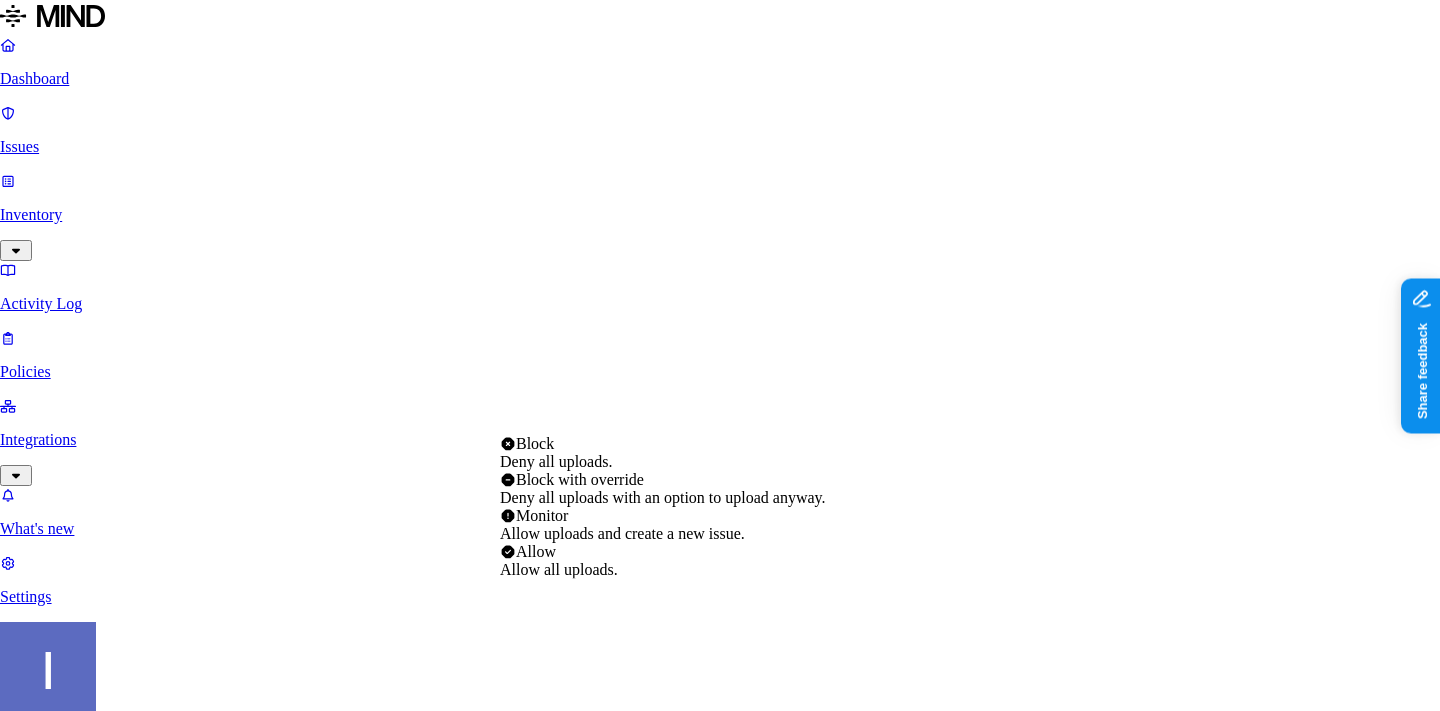 select on "1" 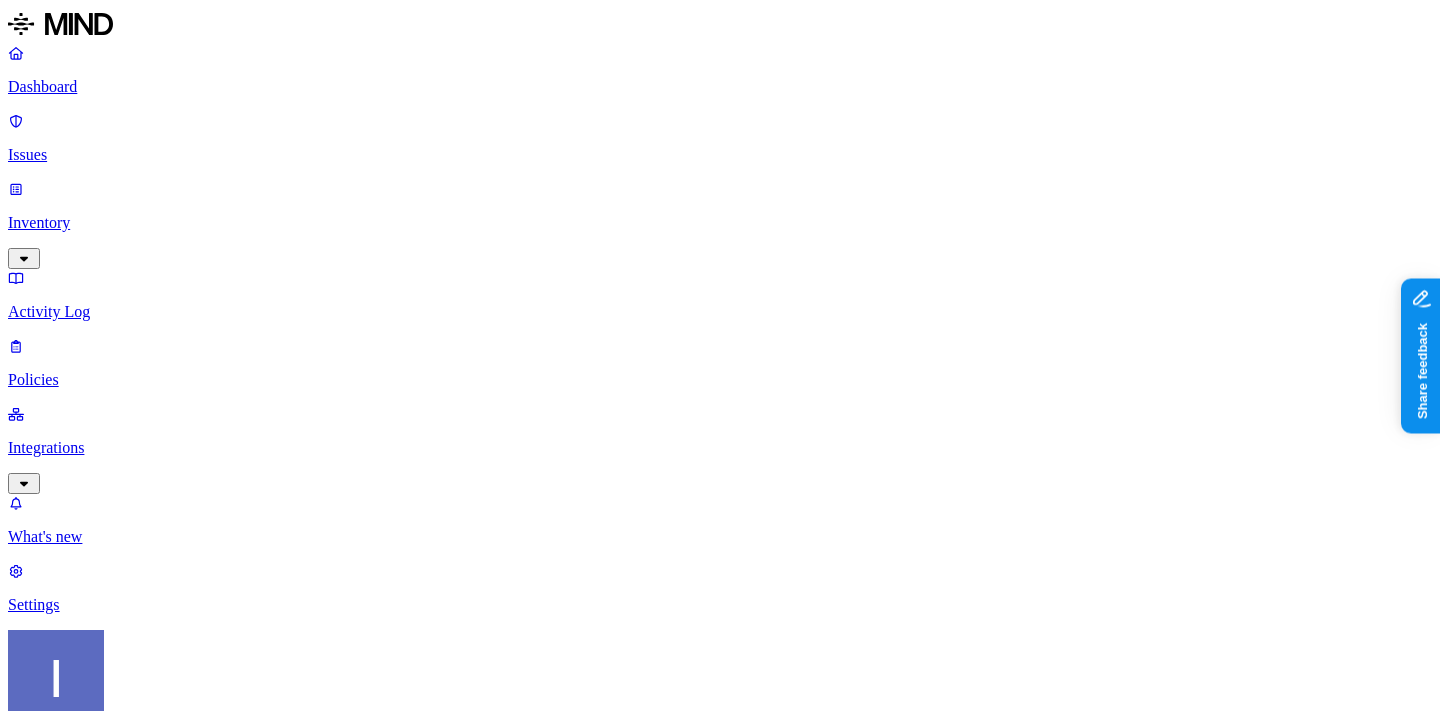 scroll, scrollTop: 1137, scrollLeft: 0, axis: vertical 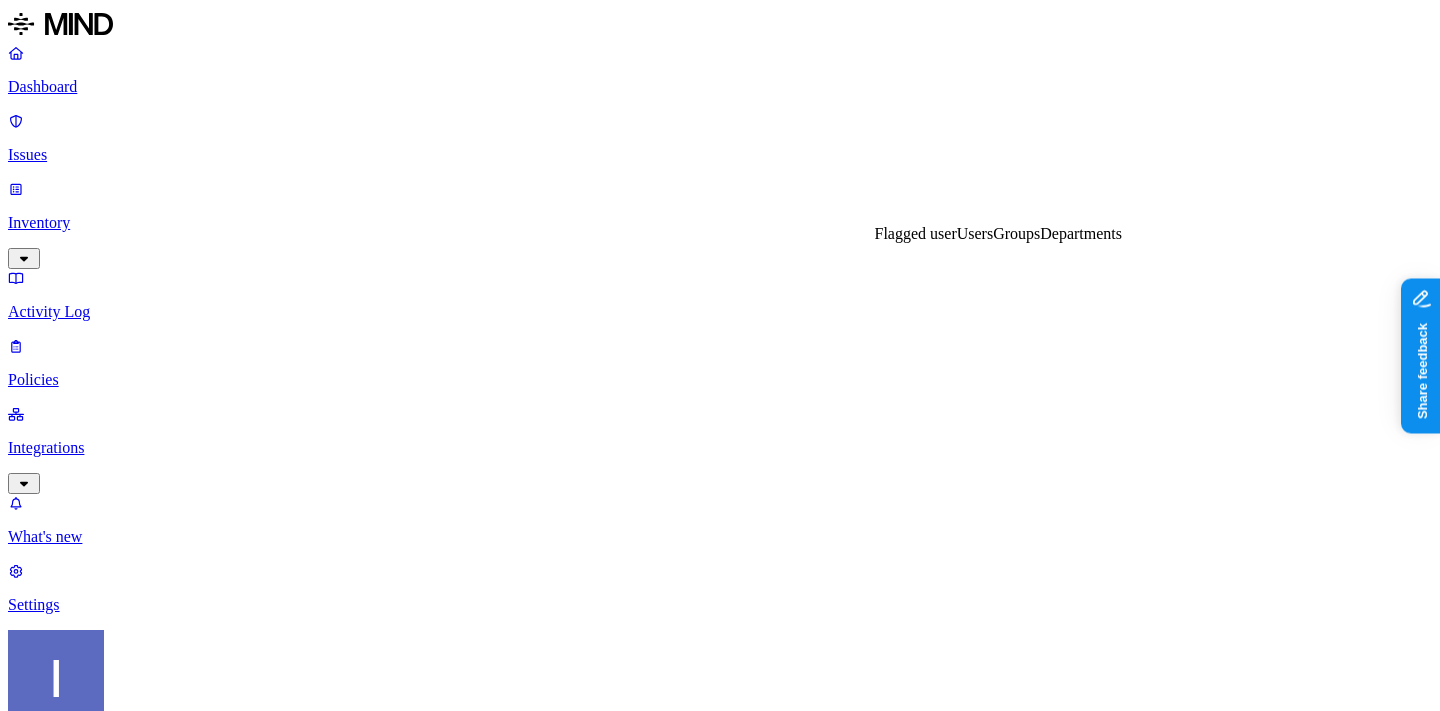 click on "Groups" at bounding box center [1016, 233] 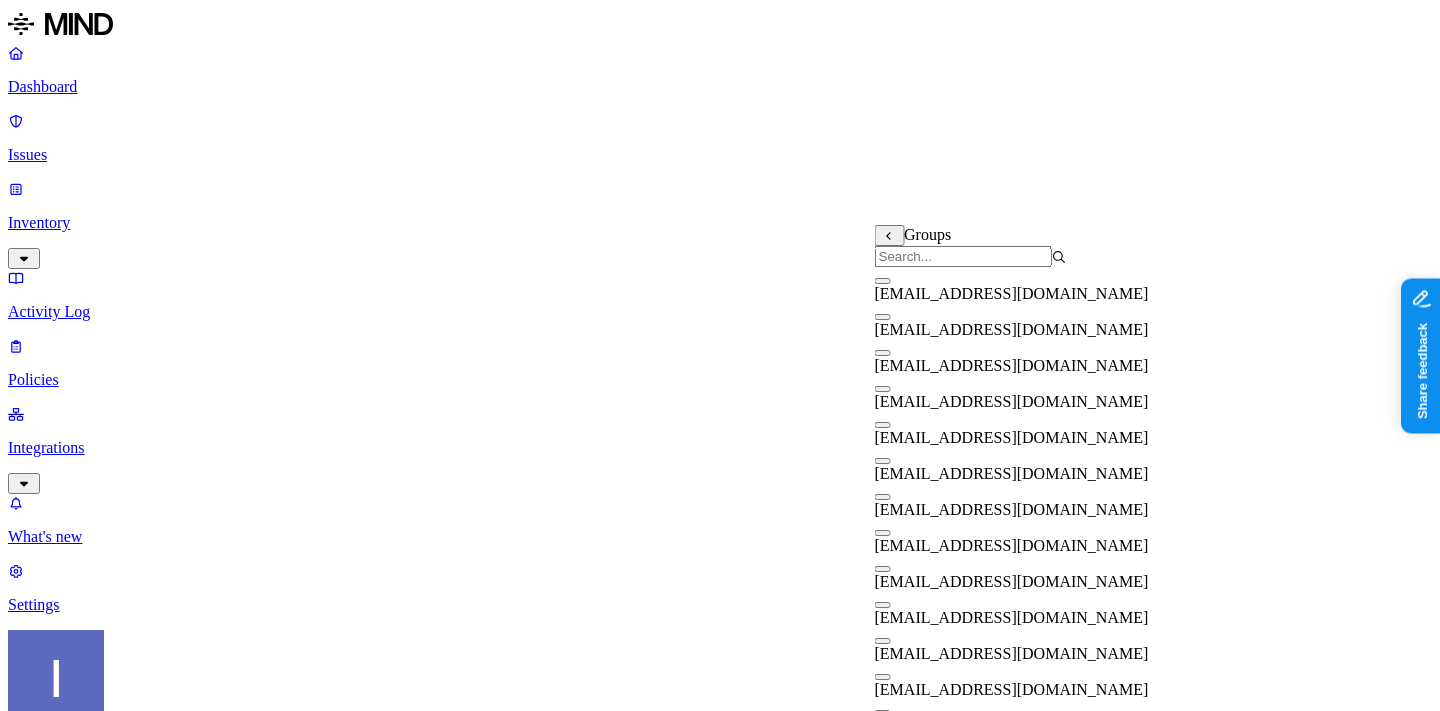 click on "[EMAIL_ADDRESS][DOMAIN_NAME]" at bounding box center [1012, 401] 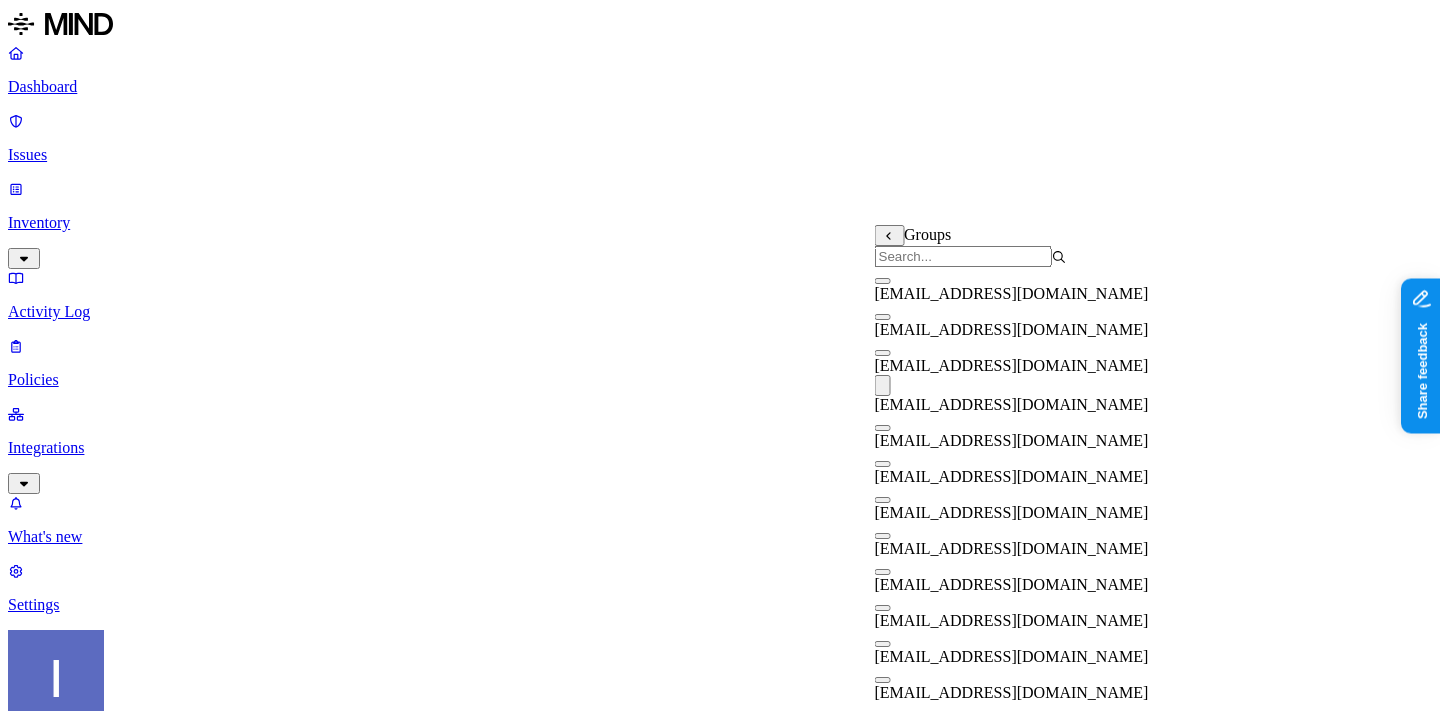 click on "Default action Default action for all users and groups who violate the policy. Allow BlockDeny all uploads. Block with overrideDeny all uploads with an option to upload anyway. MonitorAllow uploads and create a new issue. AllowAllow all uploads." at bounding box center (720, 1822) 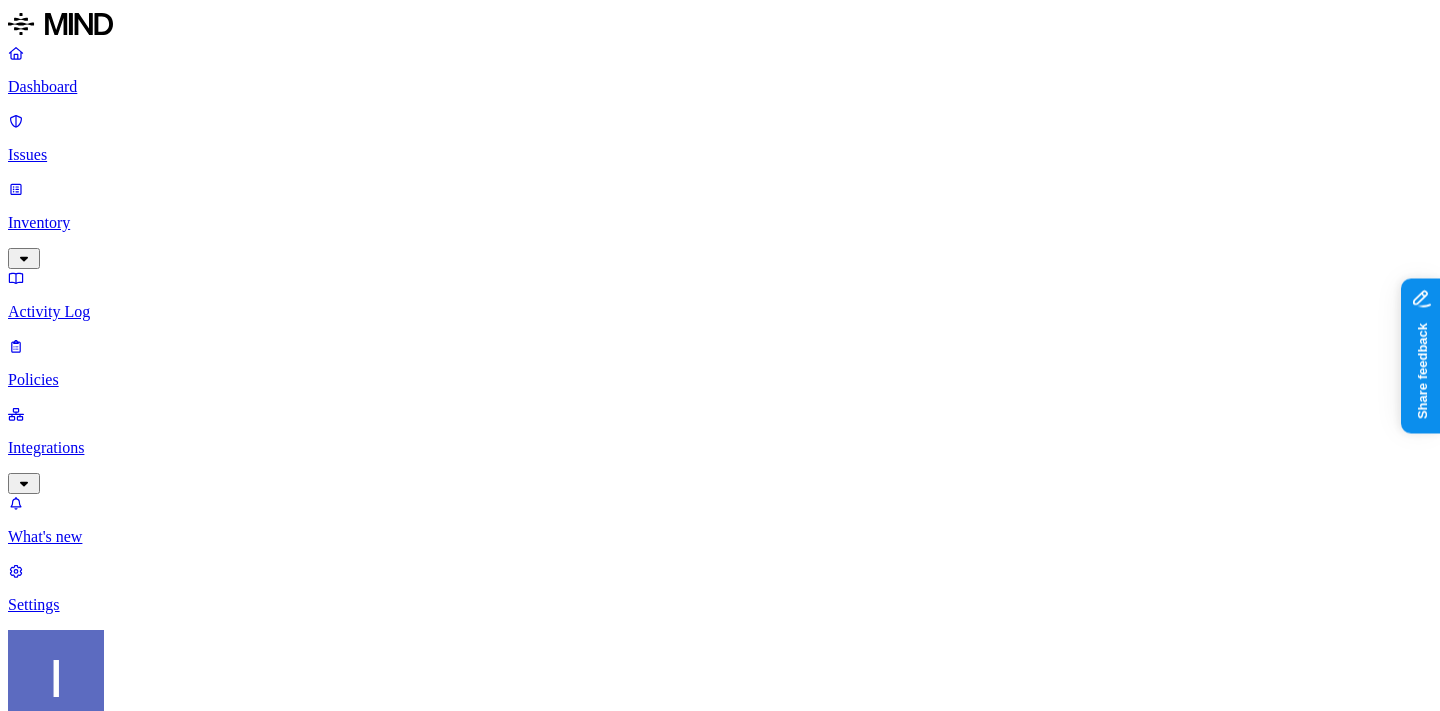 scroll, scrollTop: 1080, scrollLeft: 0, axis: vertical 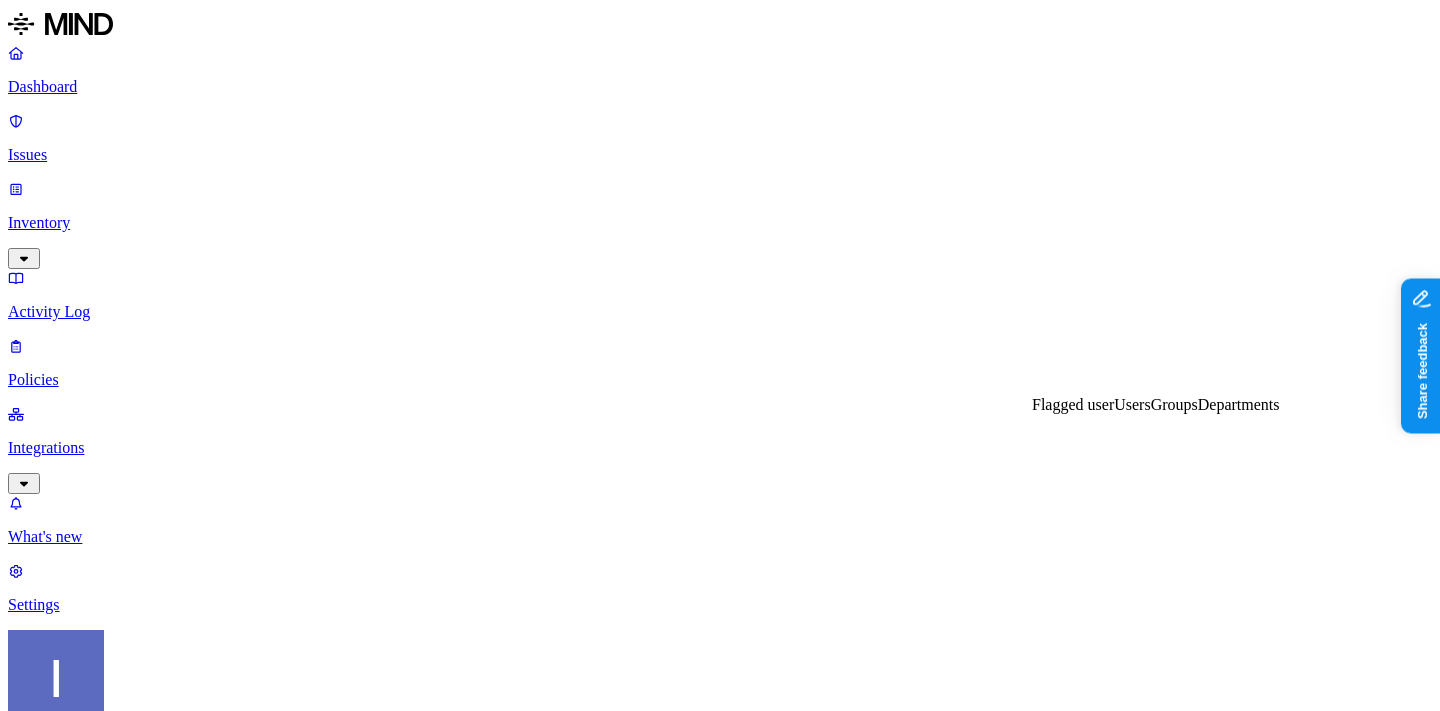 click on "Groups" at bounding box center [1174, 404] 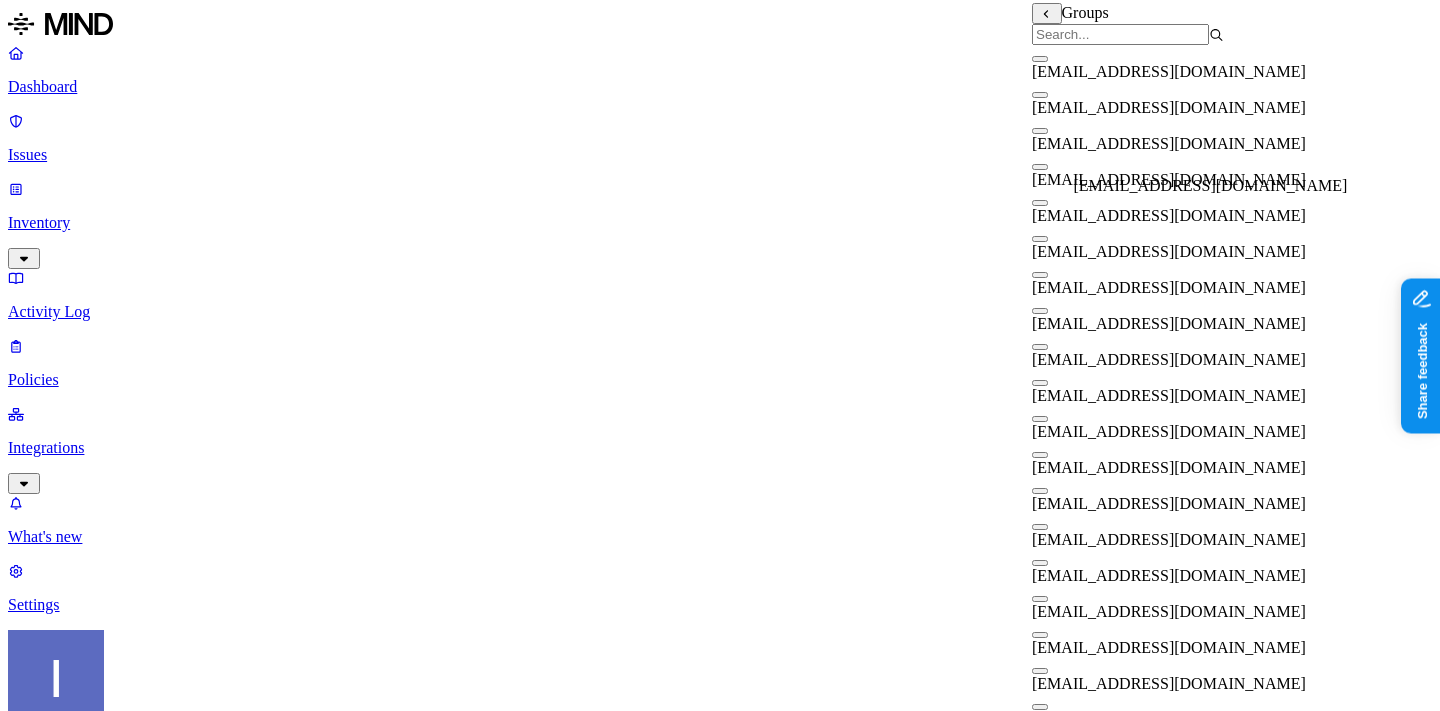 click on "[EMAIL_ADDRESS][DOMAIN_NAME]" at bounding box center (1169, 215) 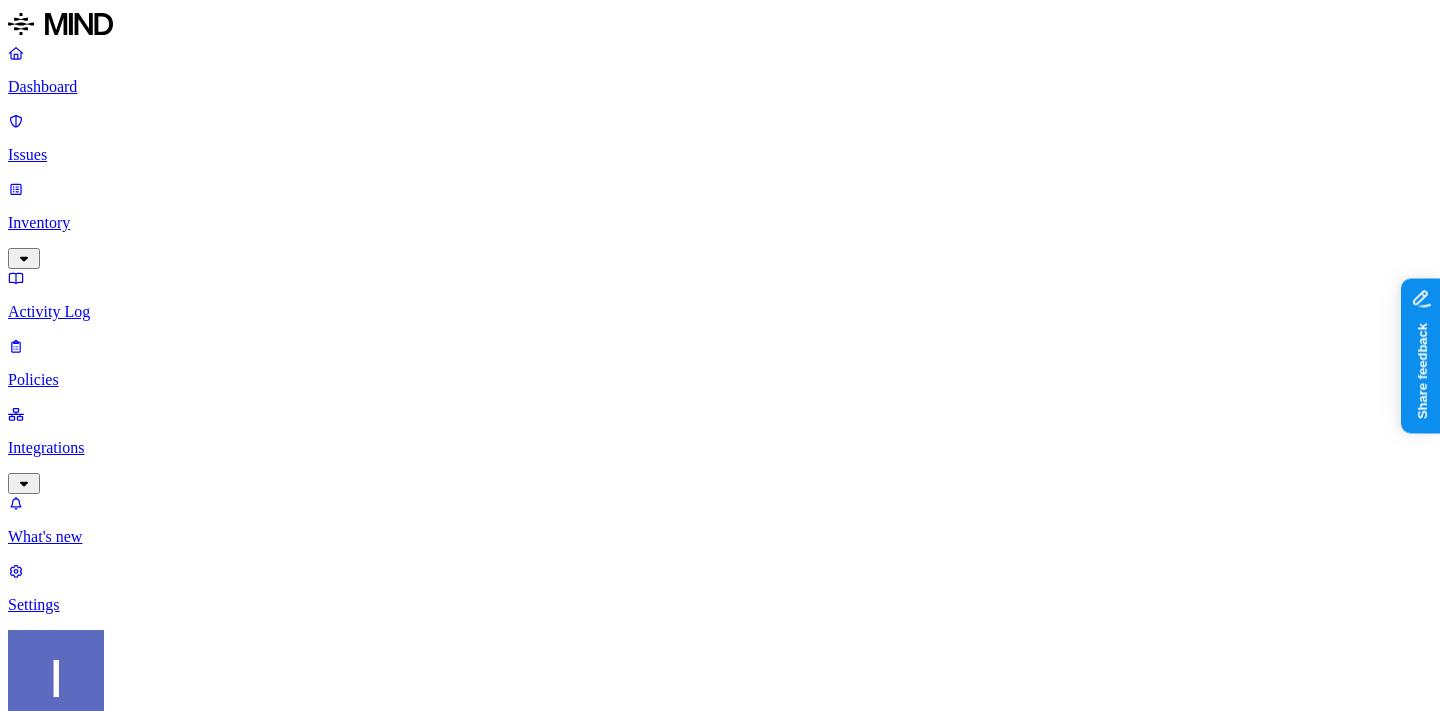 click on "Details Policy name [TEST] policy2   Severity Low Low Medium High Critical   Description (Optional) Condition Define the data attributes, exfiltration destinations, and users that should trigger the policy.  By default, the policy will be triggered by any data uploaded to any destination by any user. For more details on condition guidelines, please refer to the   documentation DATA Any UPLOAD Anywhere BY USER WHERE Users is [EMAIL_ADDRESS][DOMAIN_NAME] OR Groups is [EMAIL_ADDRESS][DOMAIN_NAME] OR Groups is [EMAIL_ADDRESS][DOMAIN_NAME] Action Default action Default action for all users and groups who violate the policy. Allow BlockDeny all uploads. Block with overrideDeny all uploads with an option to upload anyway. MonitorAllow uploads and create a new issue. AllowAllow all uploads. Exceptions You can add exceptions for specific users or groups. Exceptions are evaluated from the top. Add Exception Notifications Method None None [PERSON_NAME] prod-164.westus prod-82.westus test-[PERSON_NAME] dadaa" at bounding box center (720, 1648) 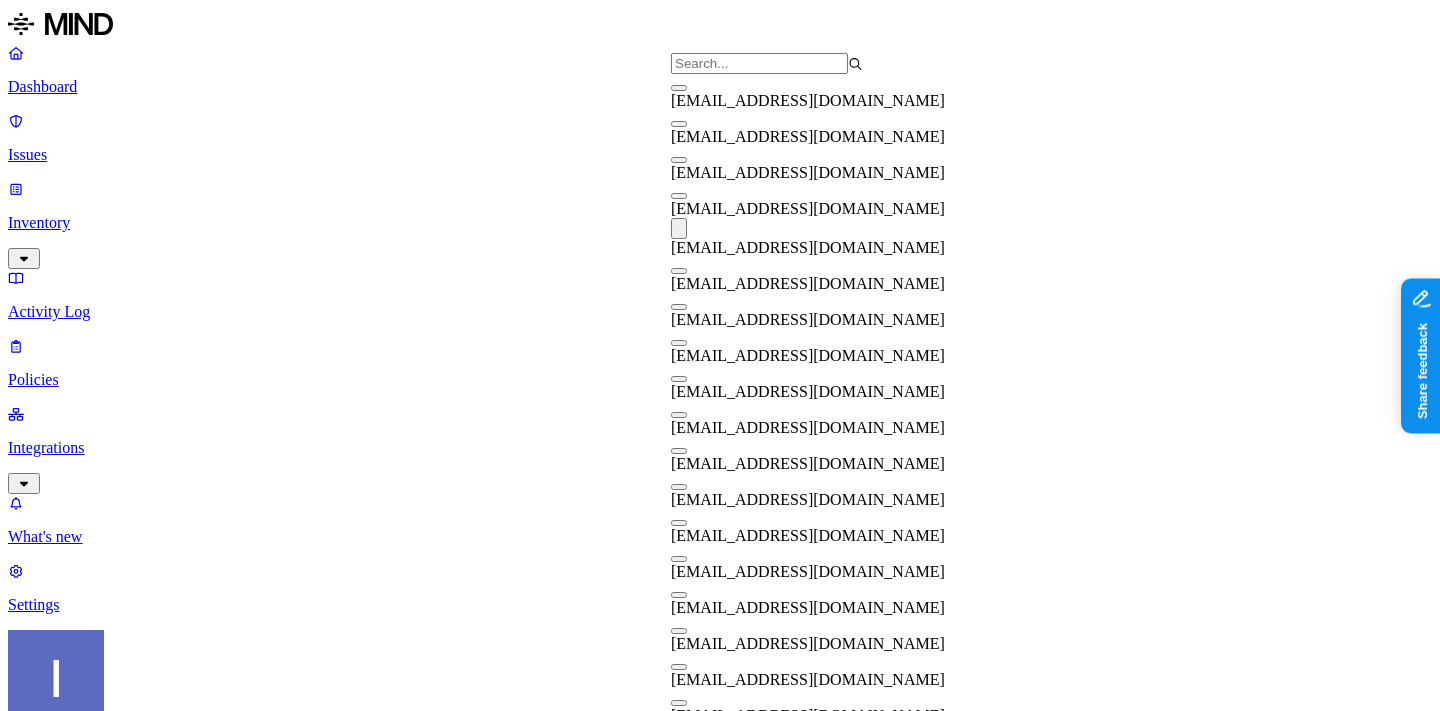 click on "[EMAIL_ADDRESS][DOMAIN_NAME]" at bounding box center [808, 200] 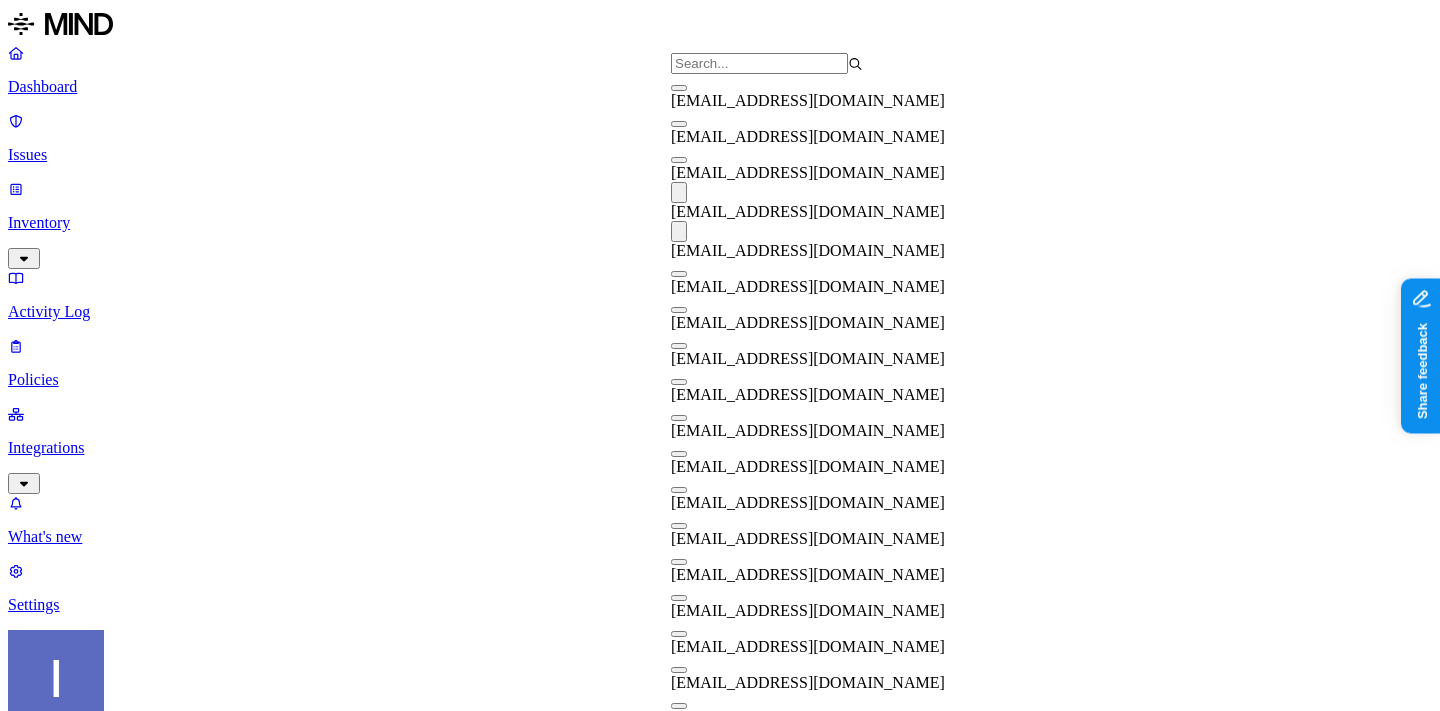 click on "Action" at bounding box center (720, 1944) 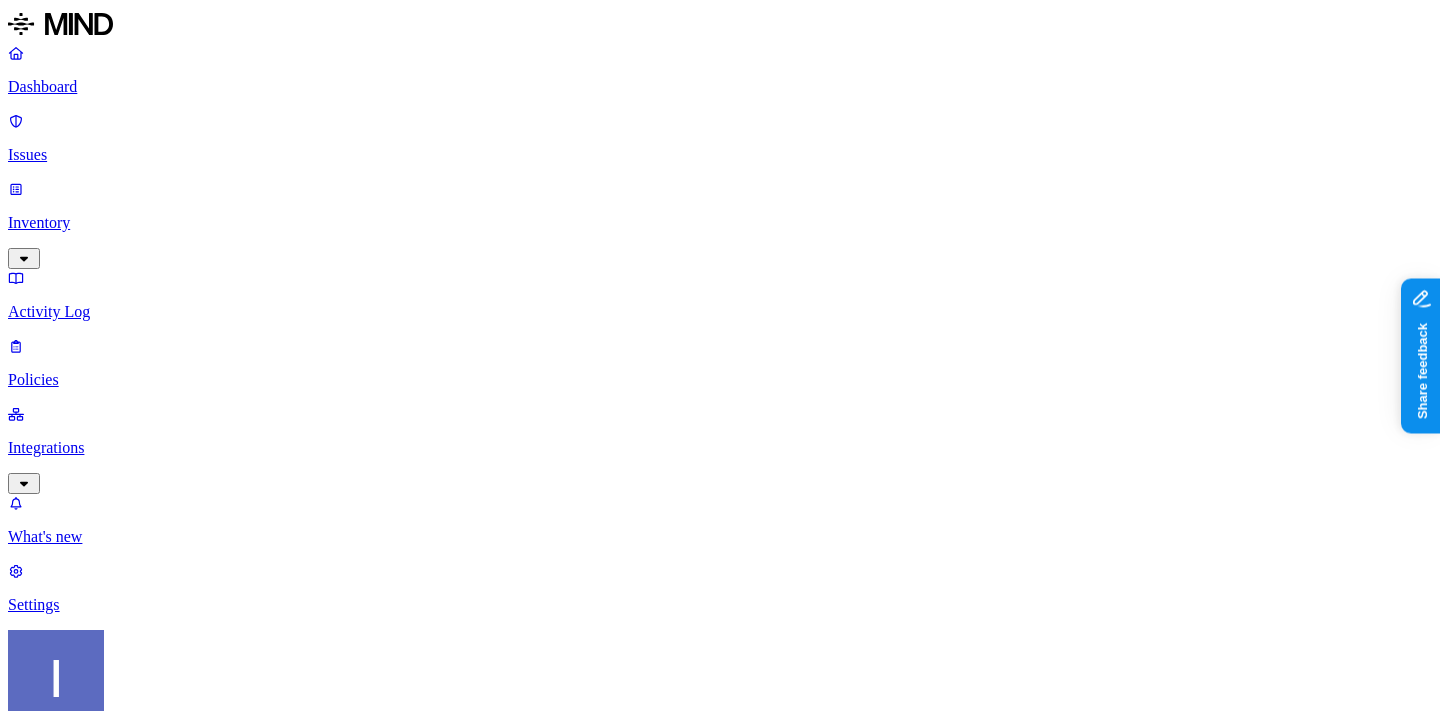 click on "is any of" at bounding box center [720, 1847] 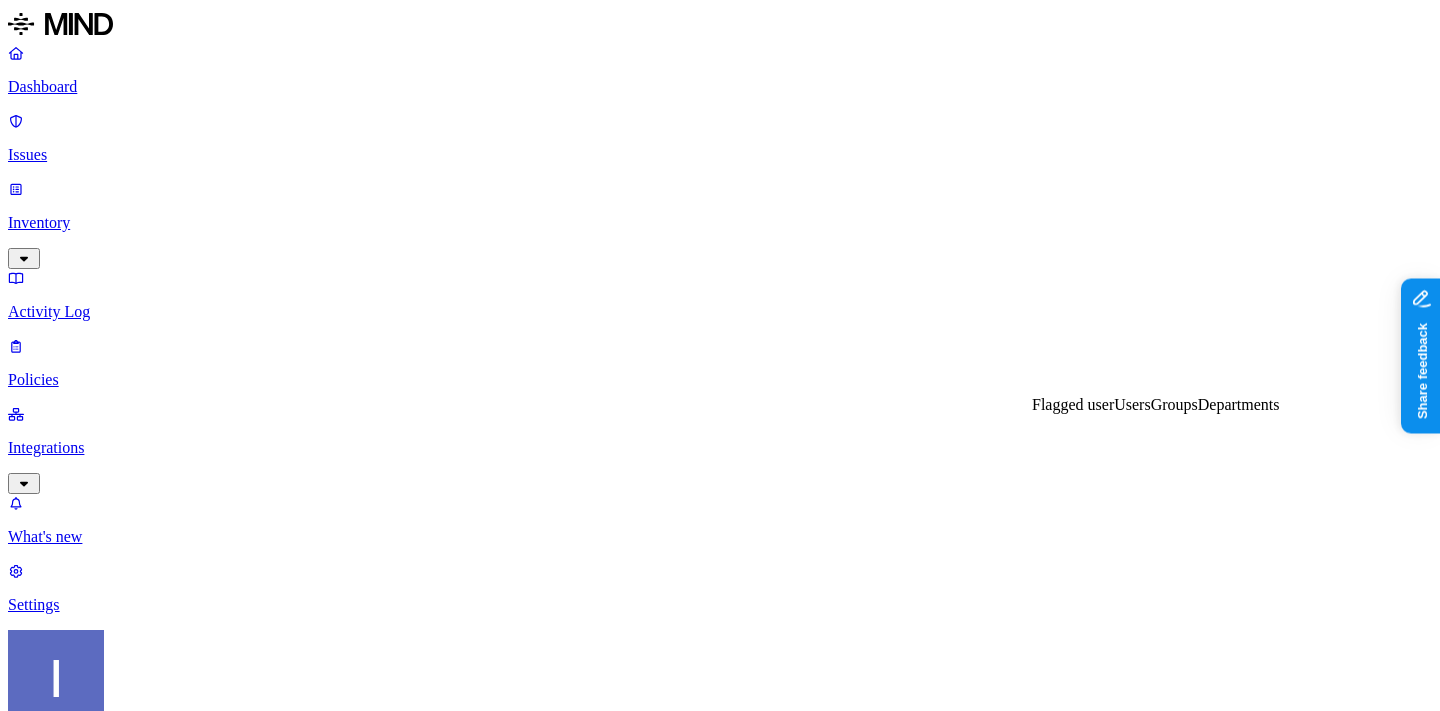 click on "Action" at bounding box center (720, 1854) 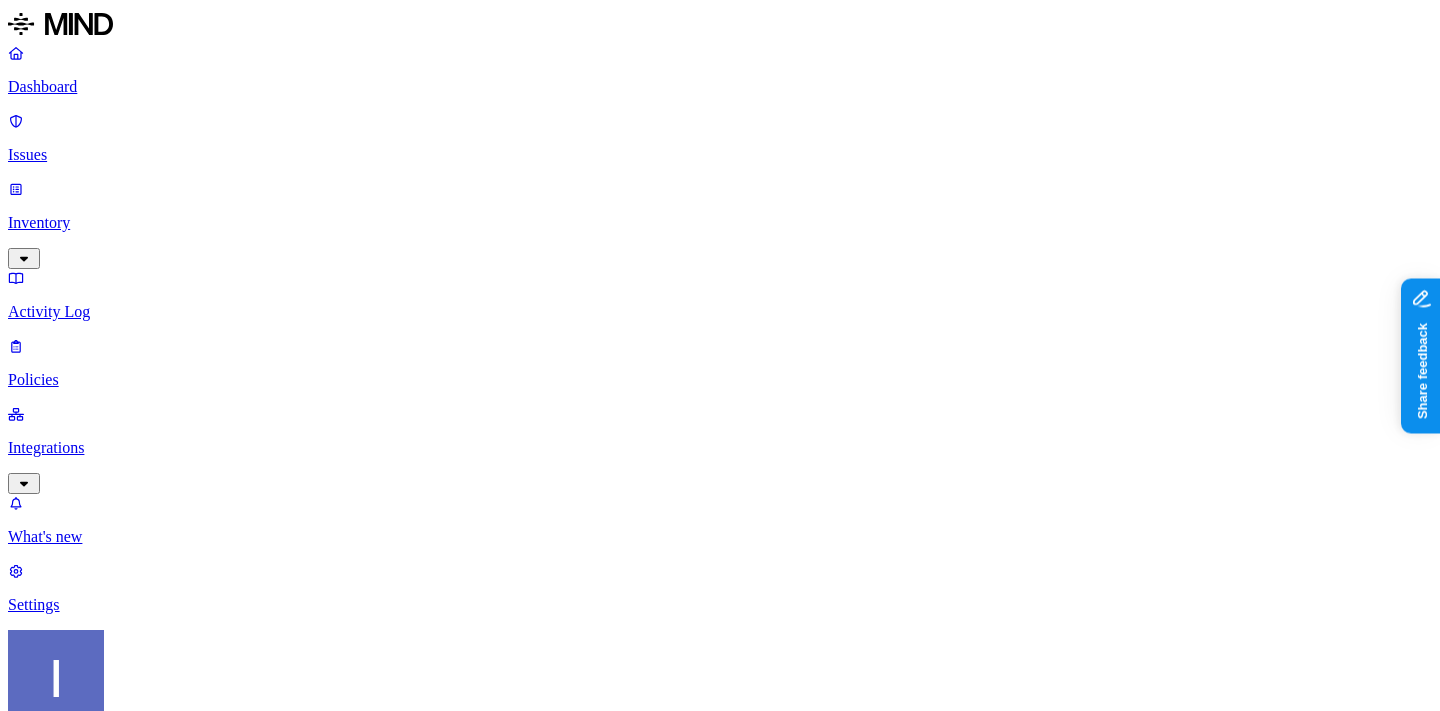 scroll, scrollTop: 1109, scrollLeft: 0, axis: vertical 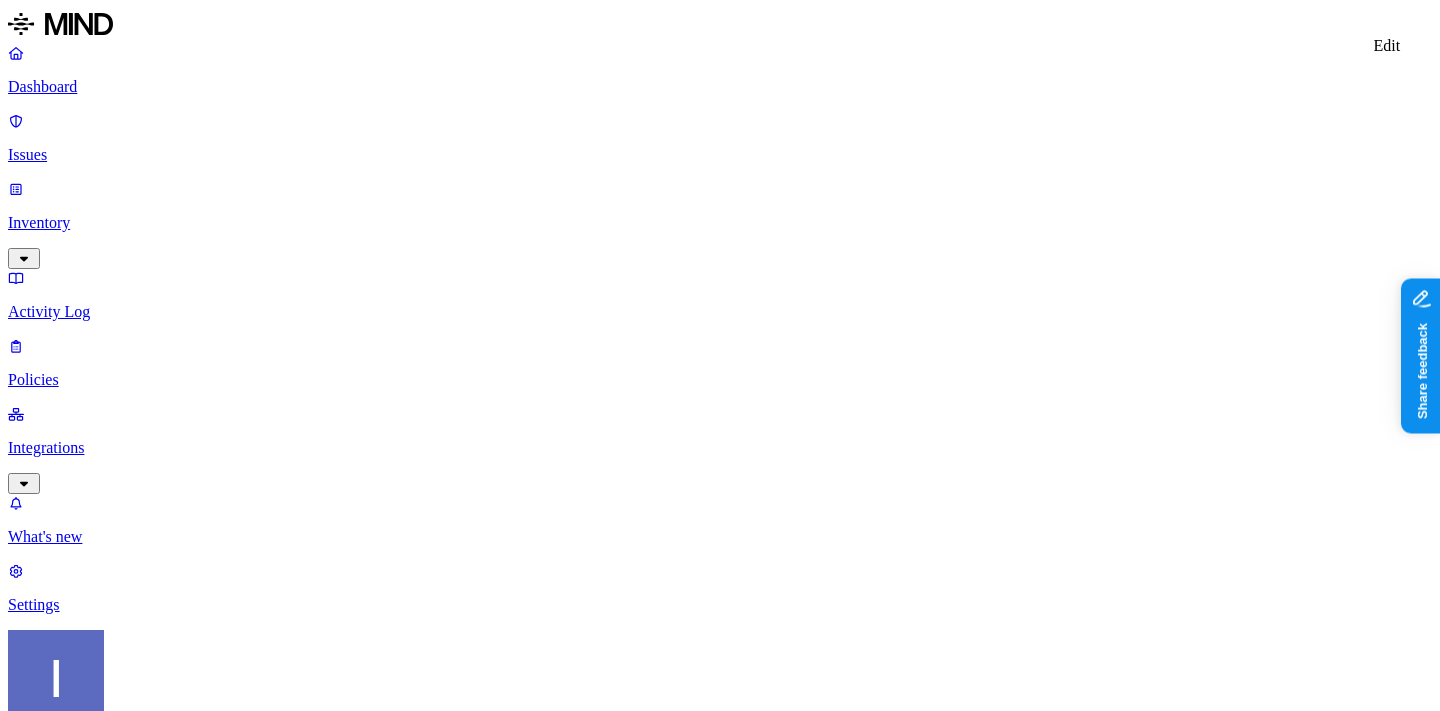 click 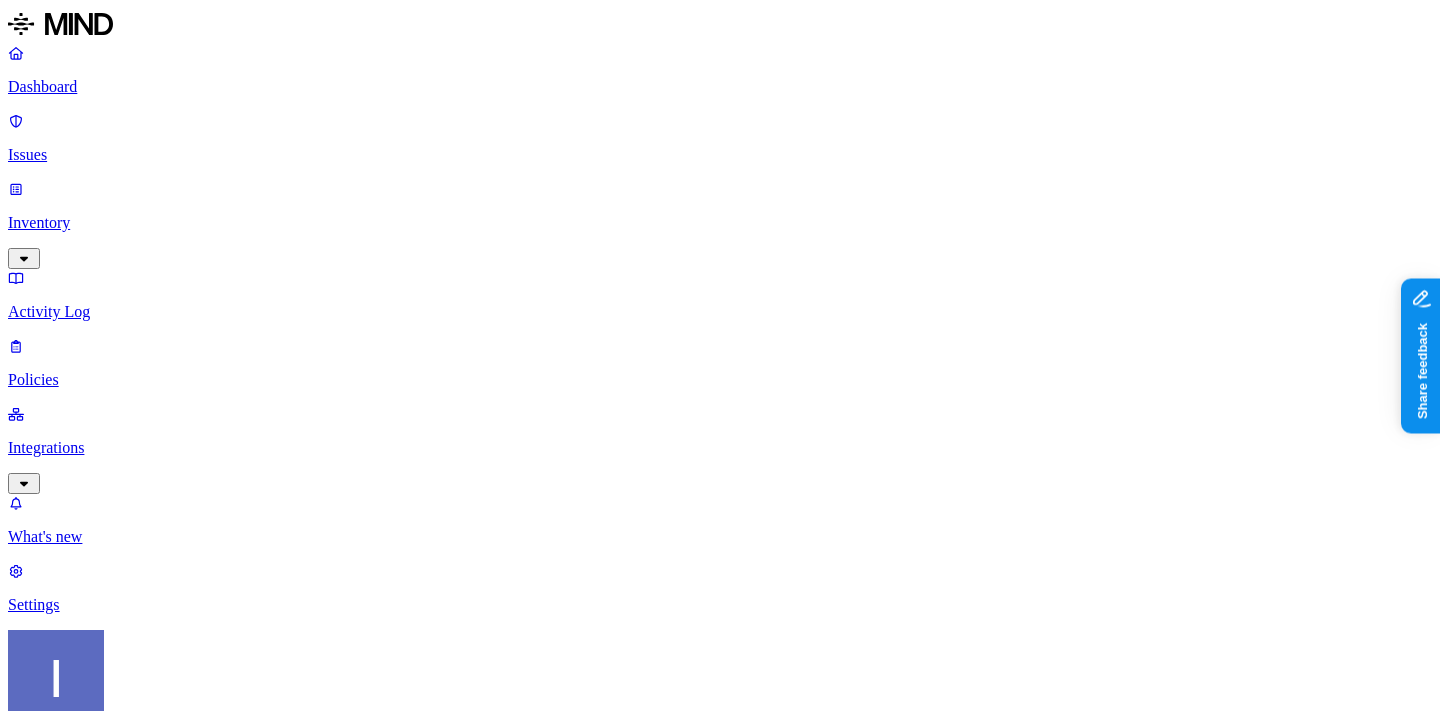 scroll, scrollTop: 517, scrollLeft: 0, axis: vertical 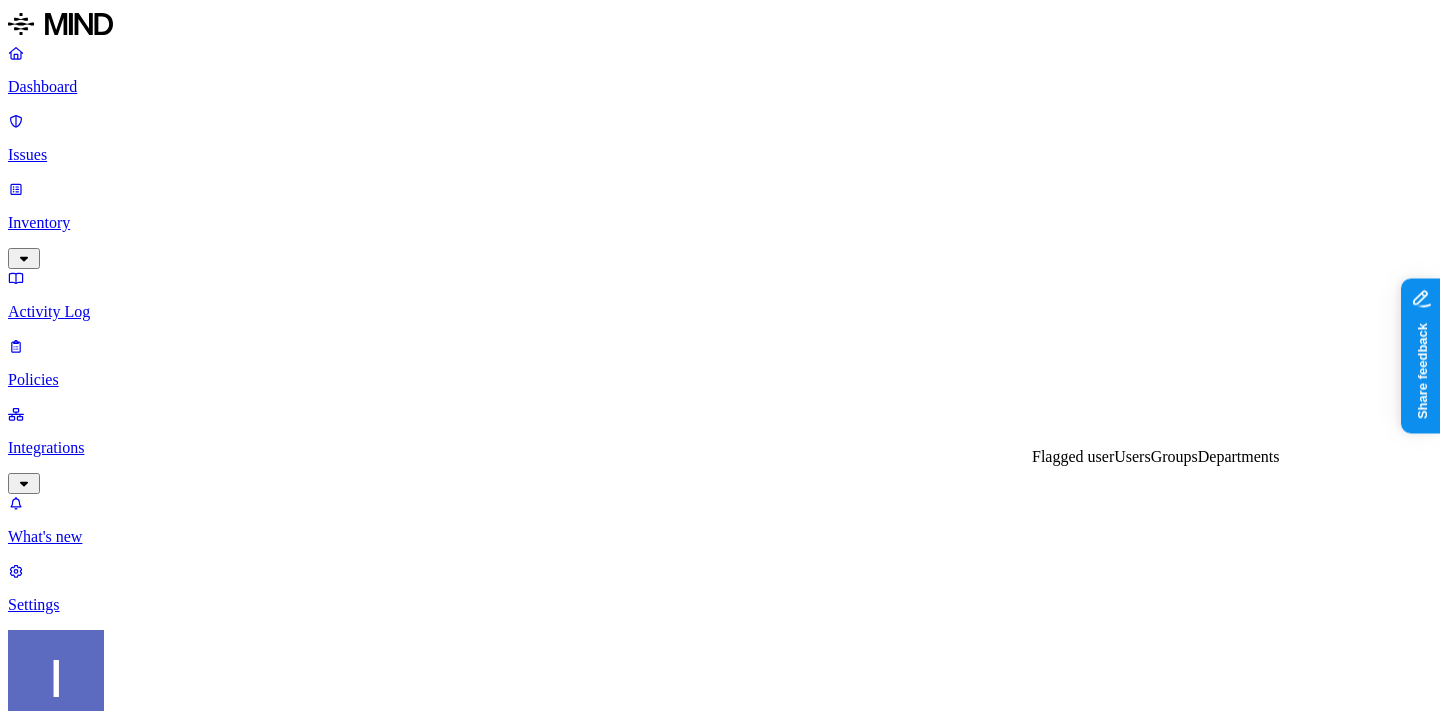 click on "Groups" at bounding box center (1174, 456) 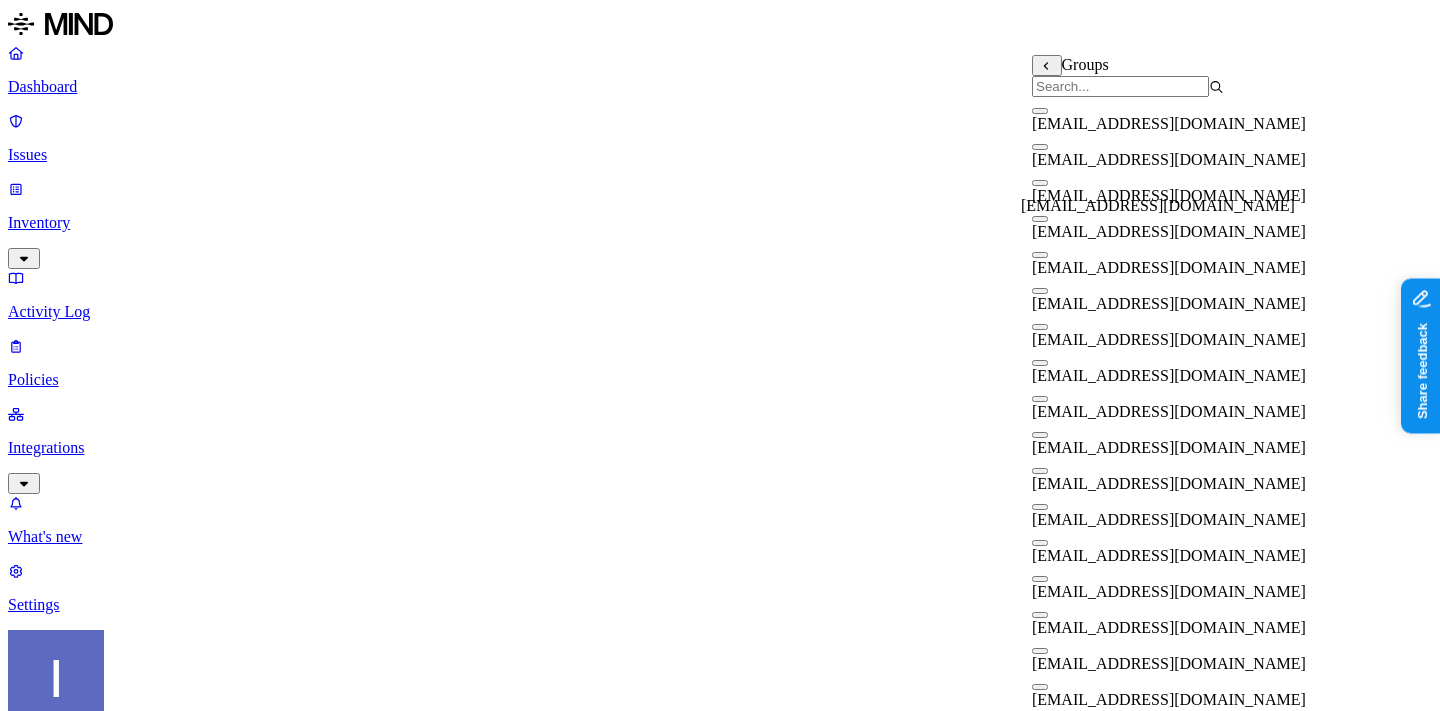 click on "[EMAIL_ADDRESS][DOMAIN_NAME]" at bounding box center (1169, 232) 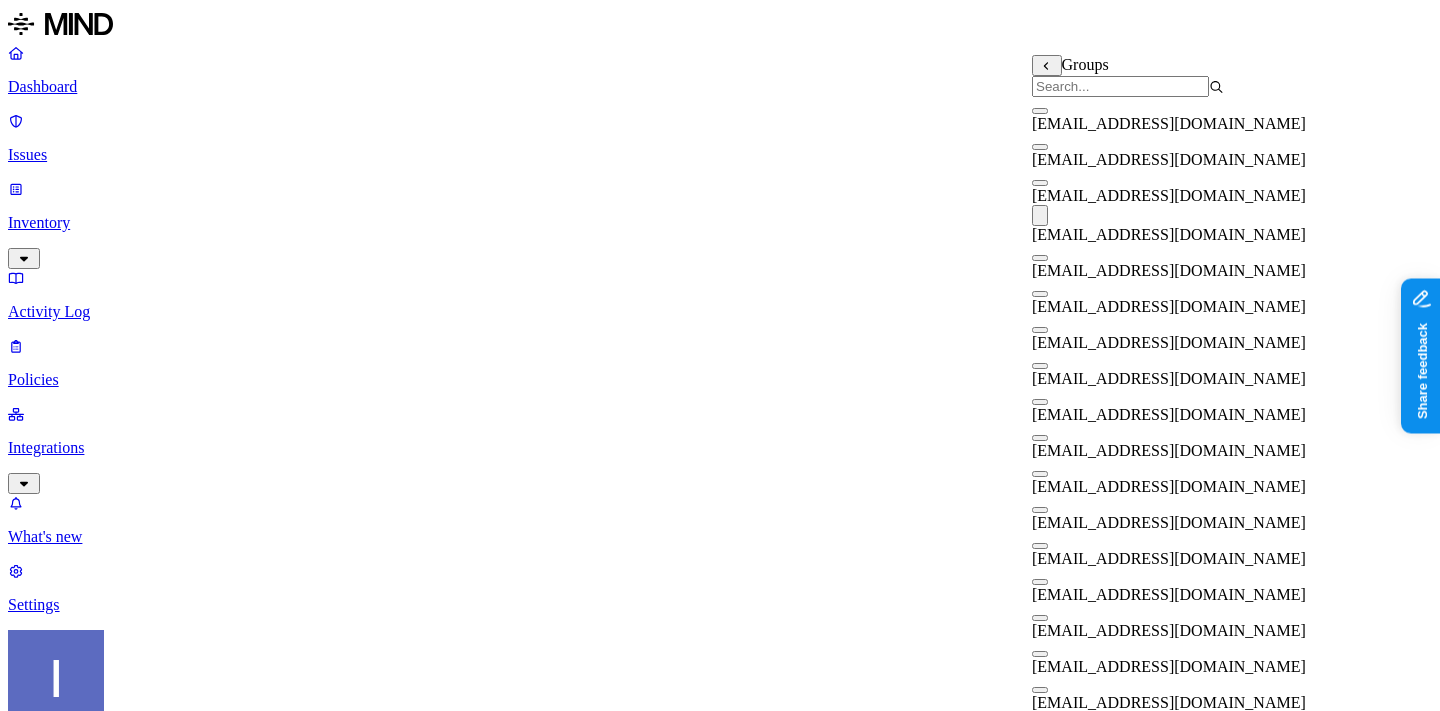 click at bounding box center (1120, 86) 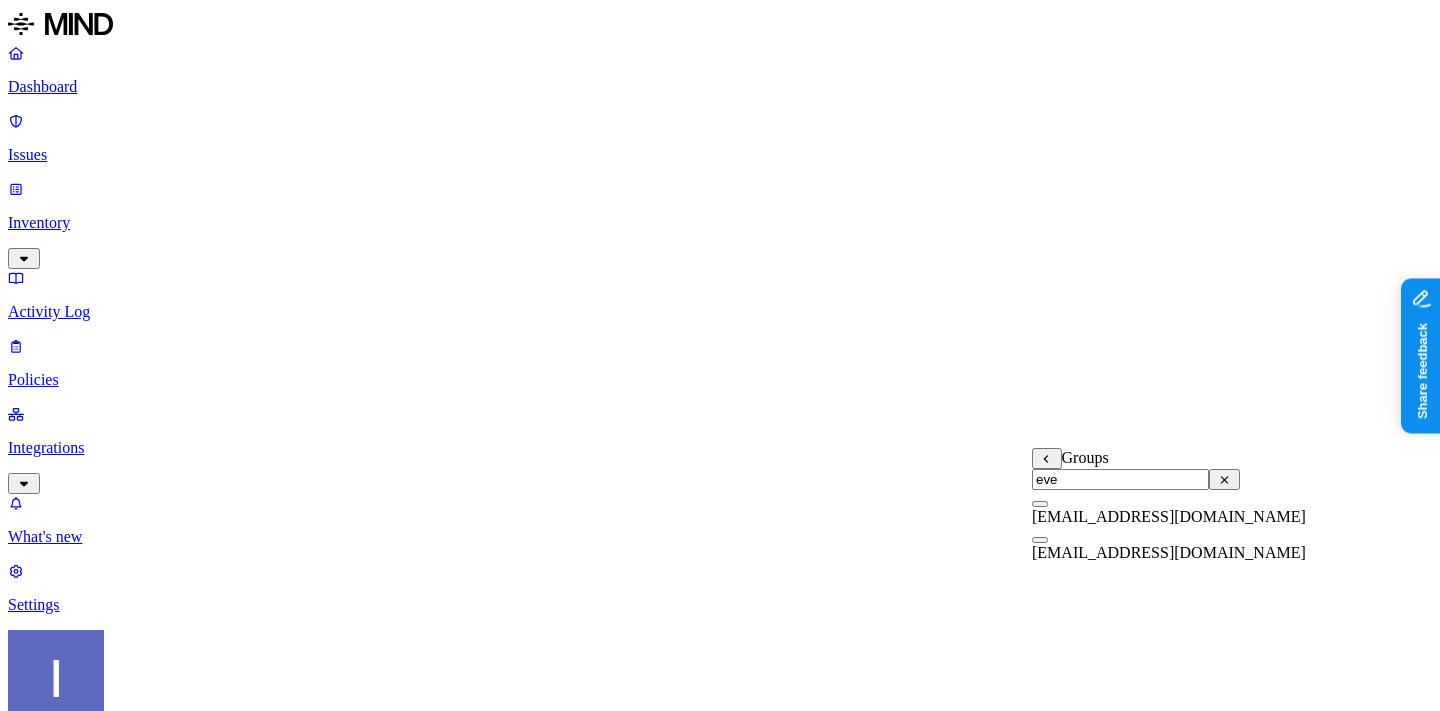 type on "eve" 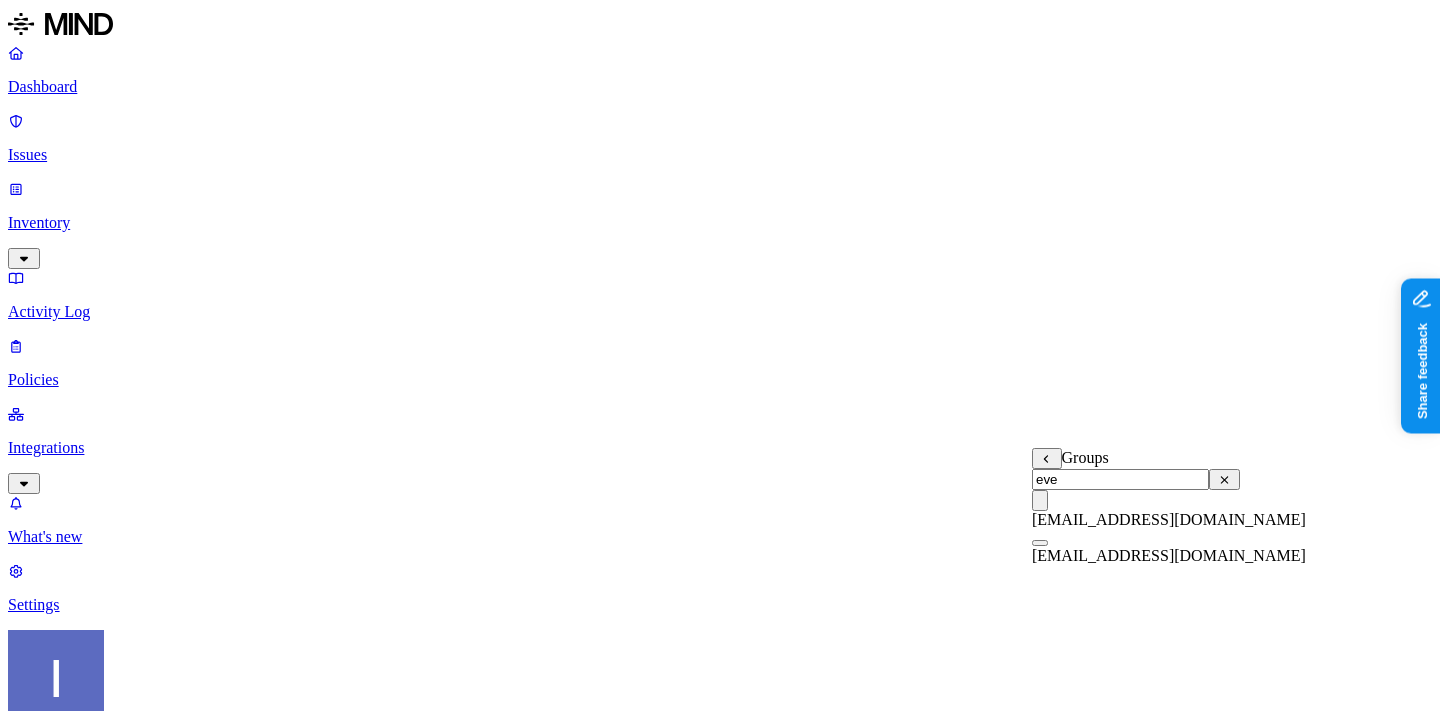 click on "DATA Any UPLOAD Anywhere BY USER WHERE Users is [EMAIL_ADDRESS][DOMAIN_NAME] OR Groups is [EMAIL_ADDRESS][DOMAIN_NAME]" at bounding box center (720, 1596) 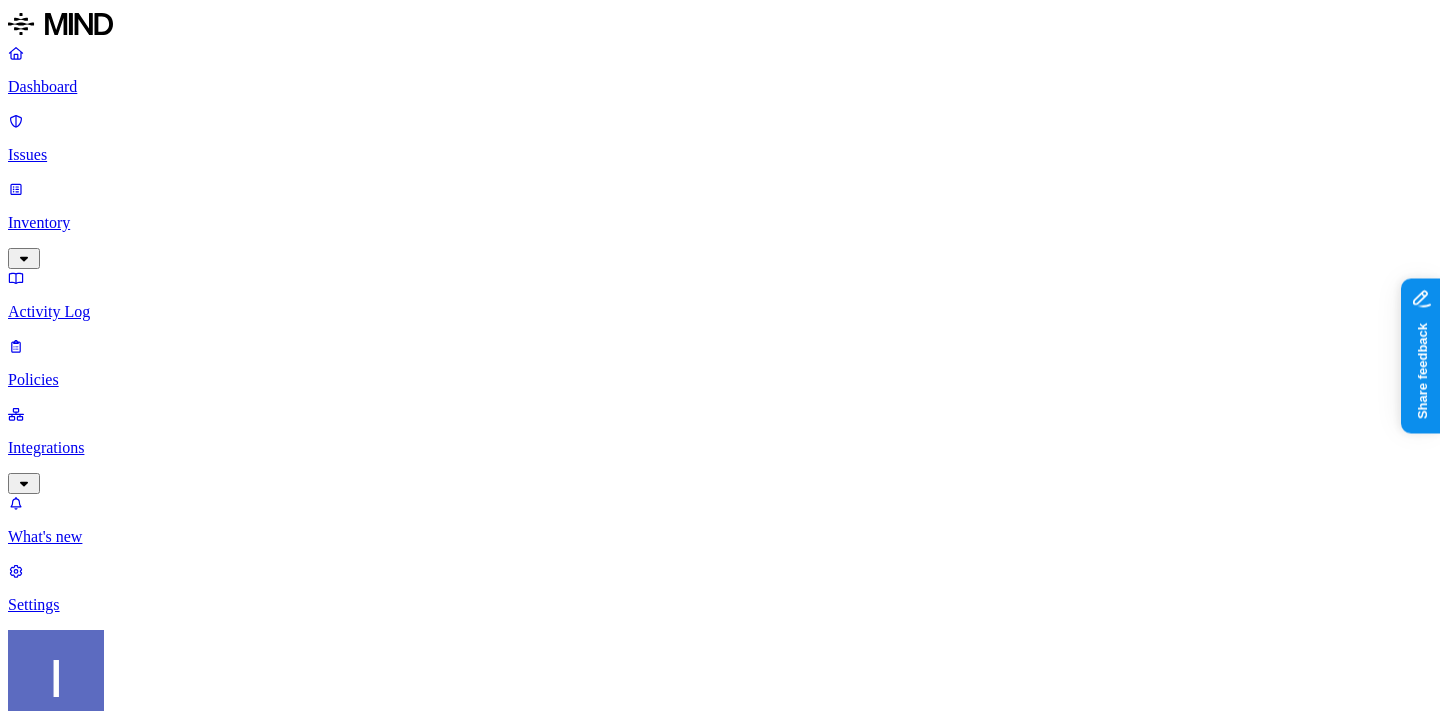 click on "Policies" at bounding box center (720, 380) 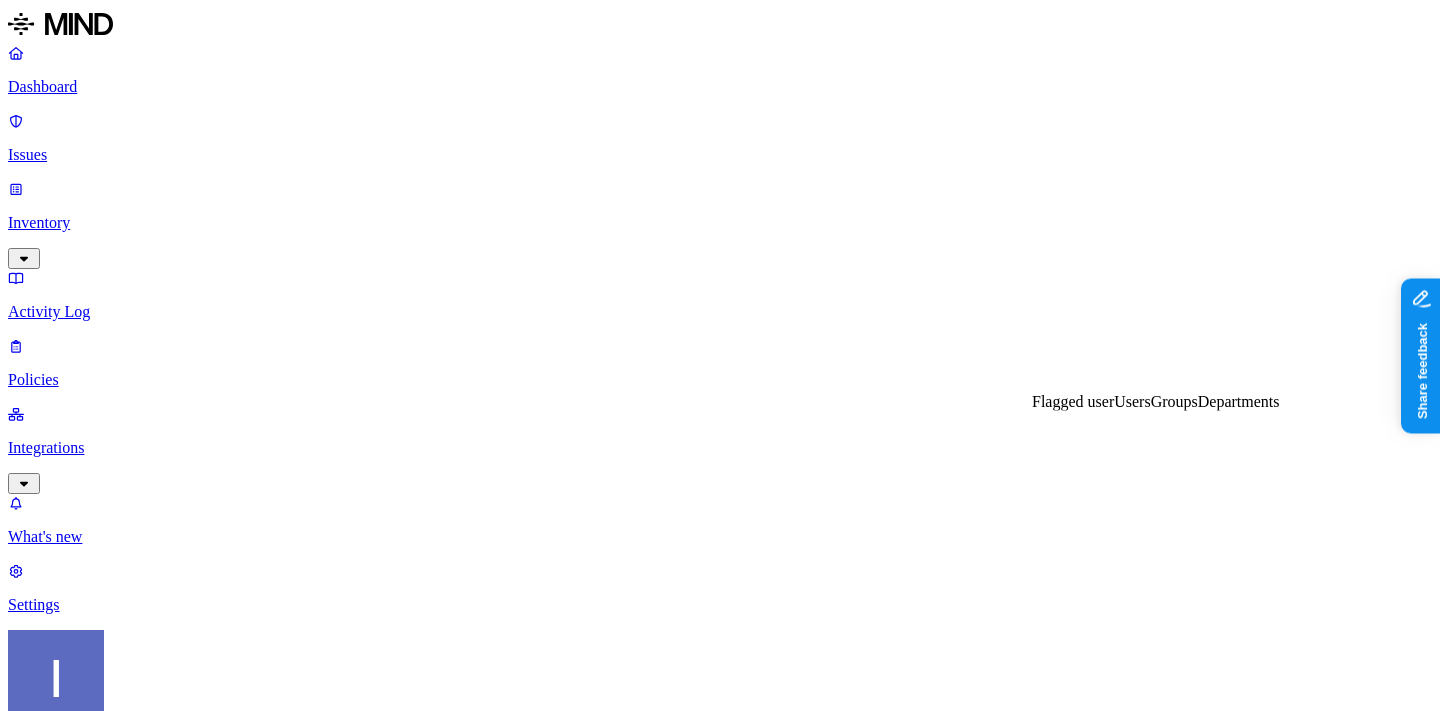click on "Groups" at bounding box center [1174, 401] 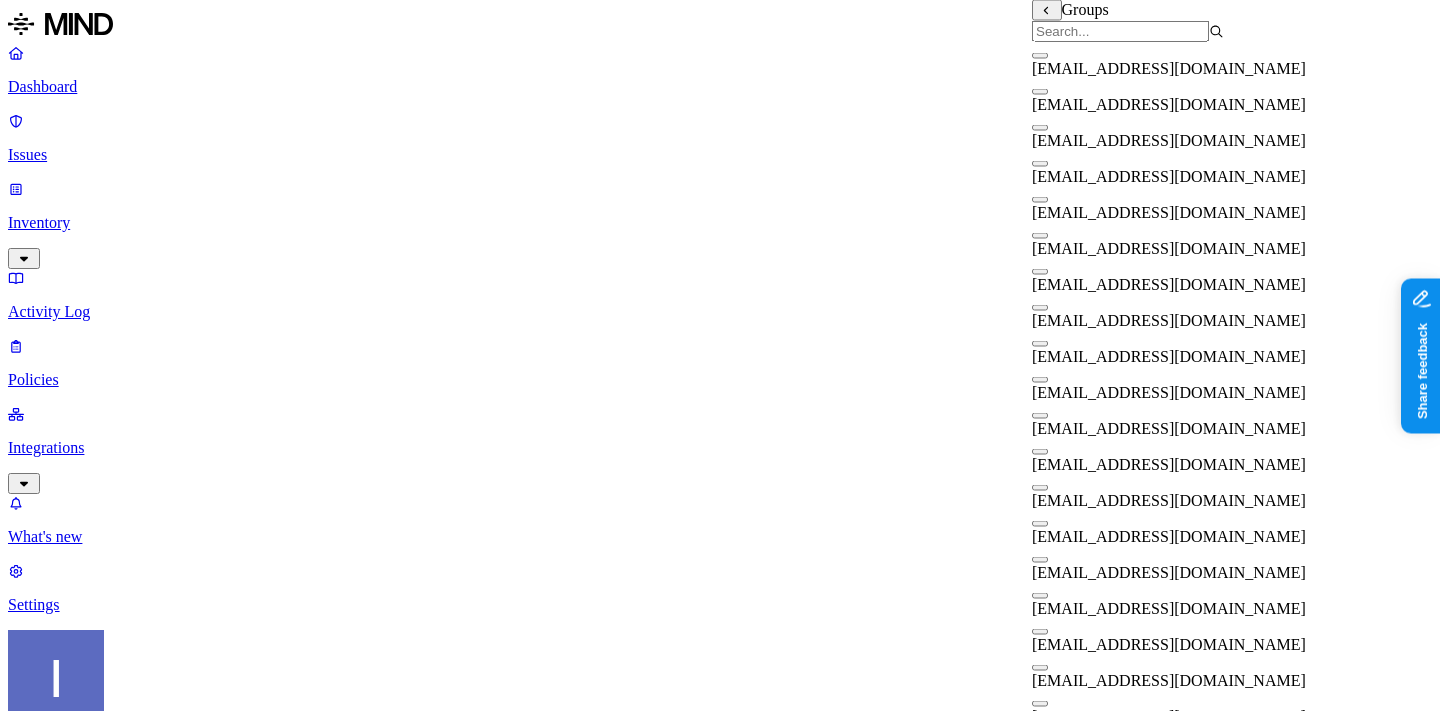click on "[EMAIL_ADDRESS][DOMAIN_NAME]" at bounding box center (1169, 176) 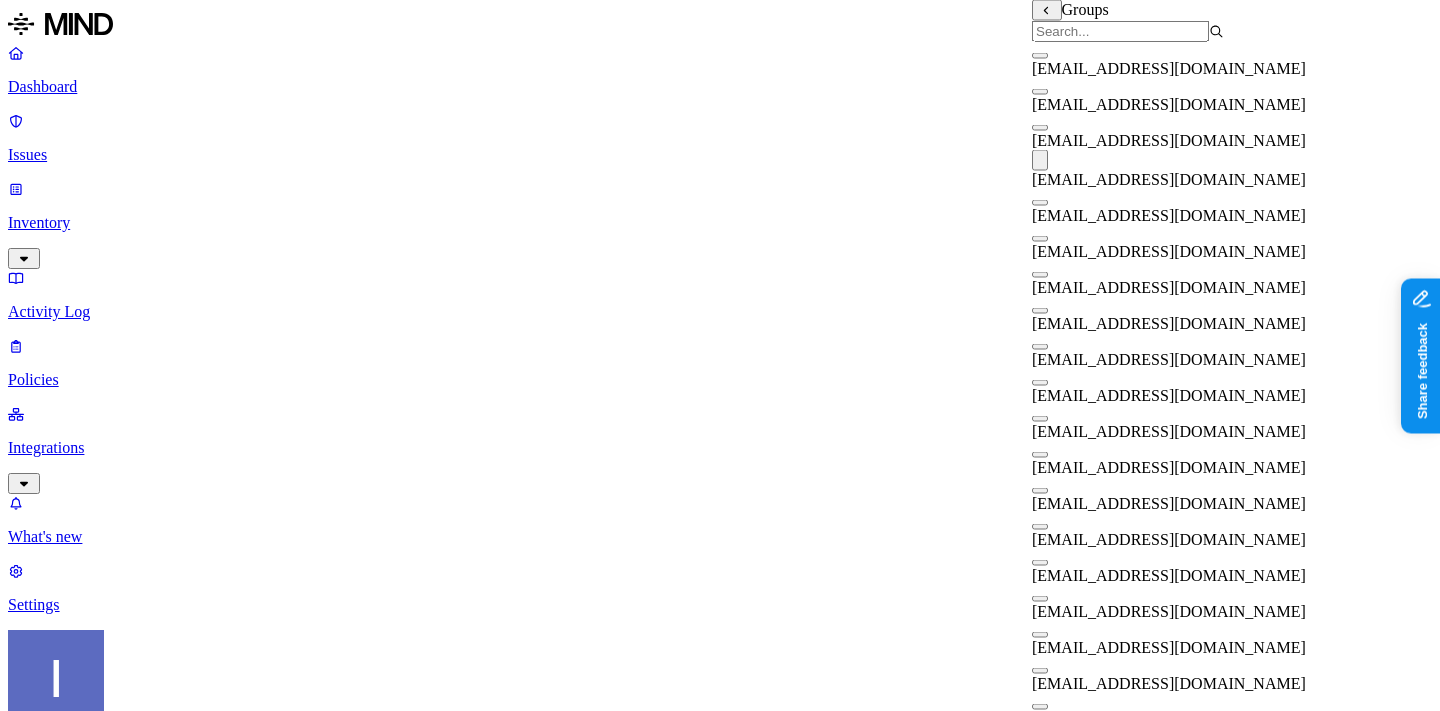 click on "DATA Any UPLOAD Anywhere BY USER WHERE Users is [EMAIL_ADDRESS][DOMAIN_NAME] OR Groups is [EMAIL_ADDRESS][DOMAIN_NAME]" at bounding box center [720, 1596] 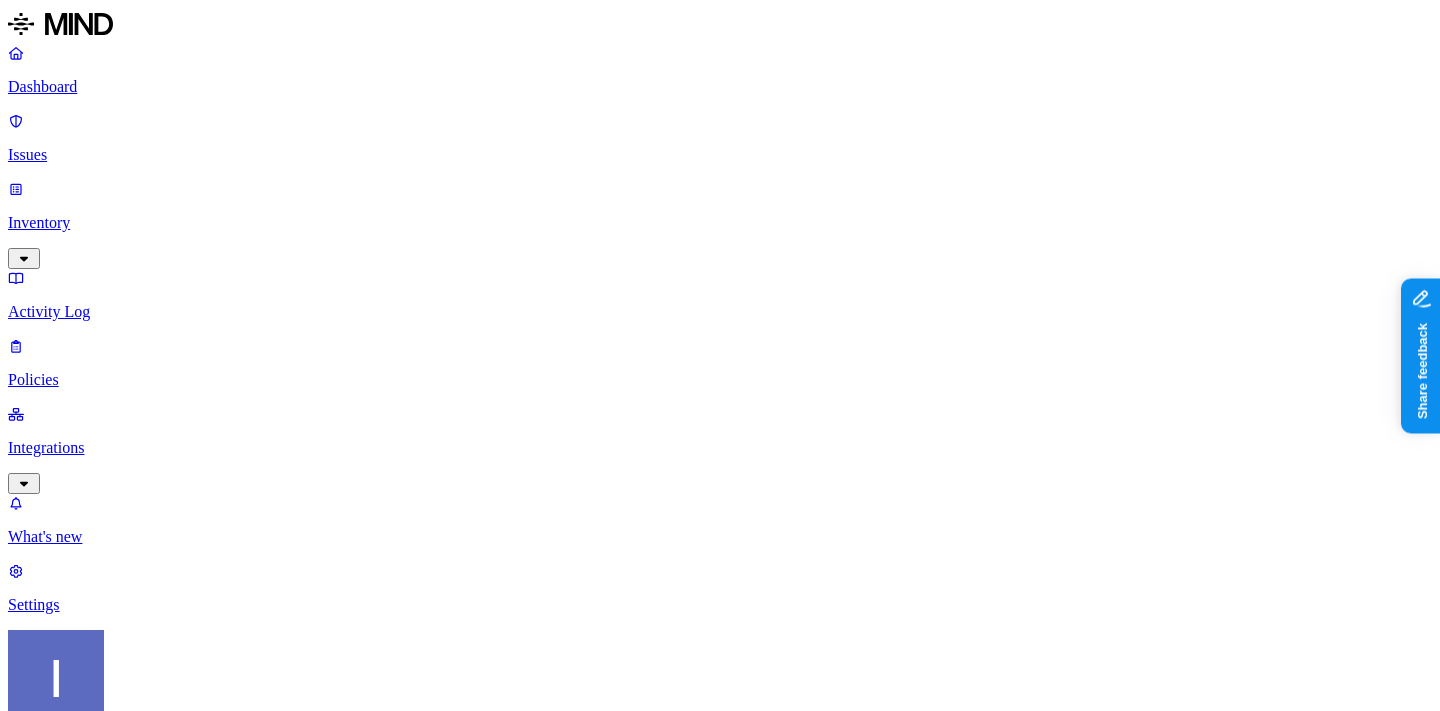 click 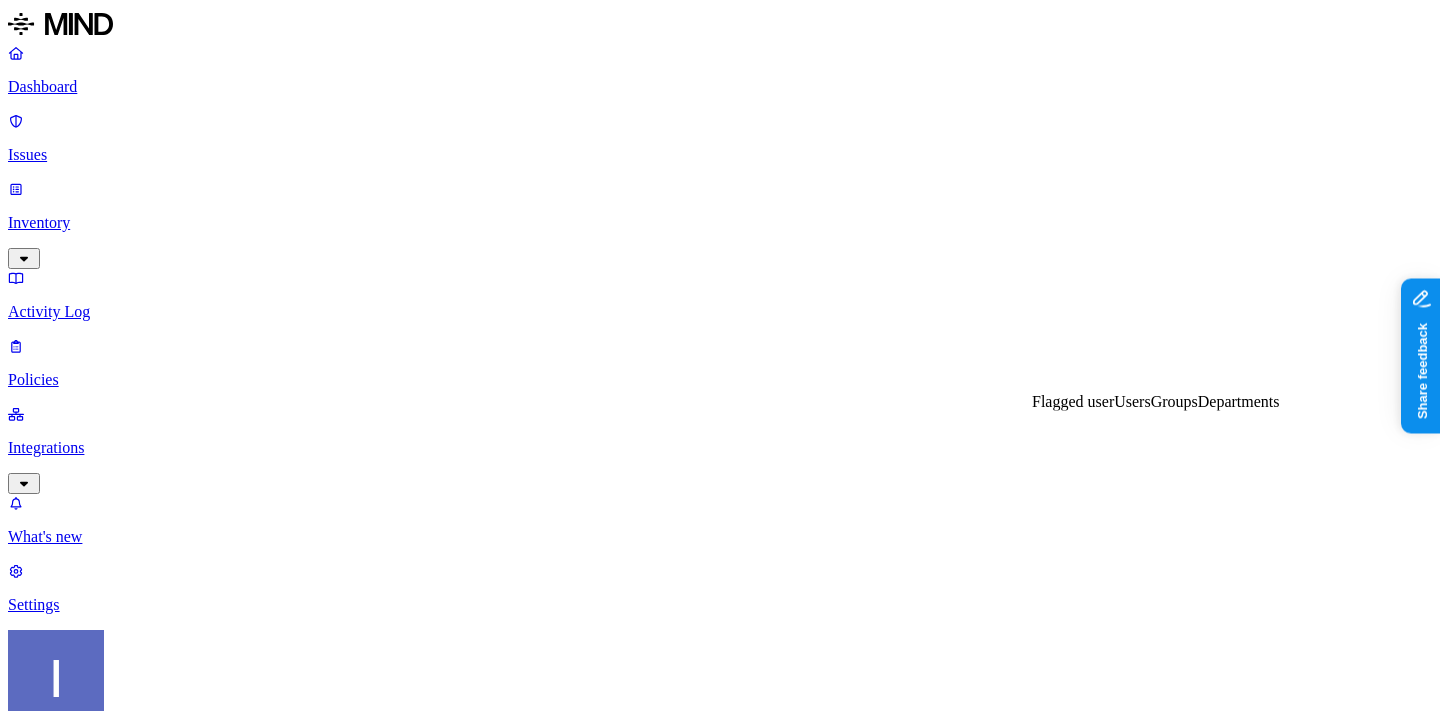 click on "Groups" at bounding box center (1174, 401) 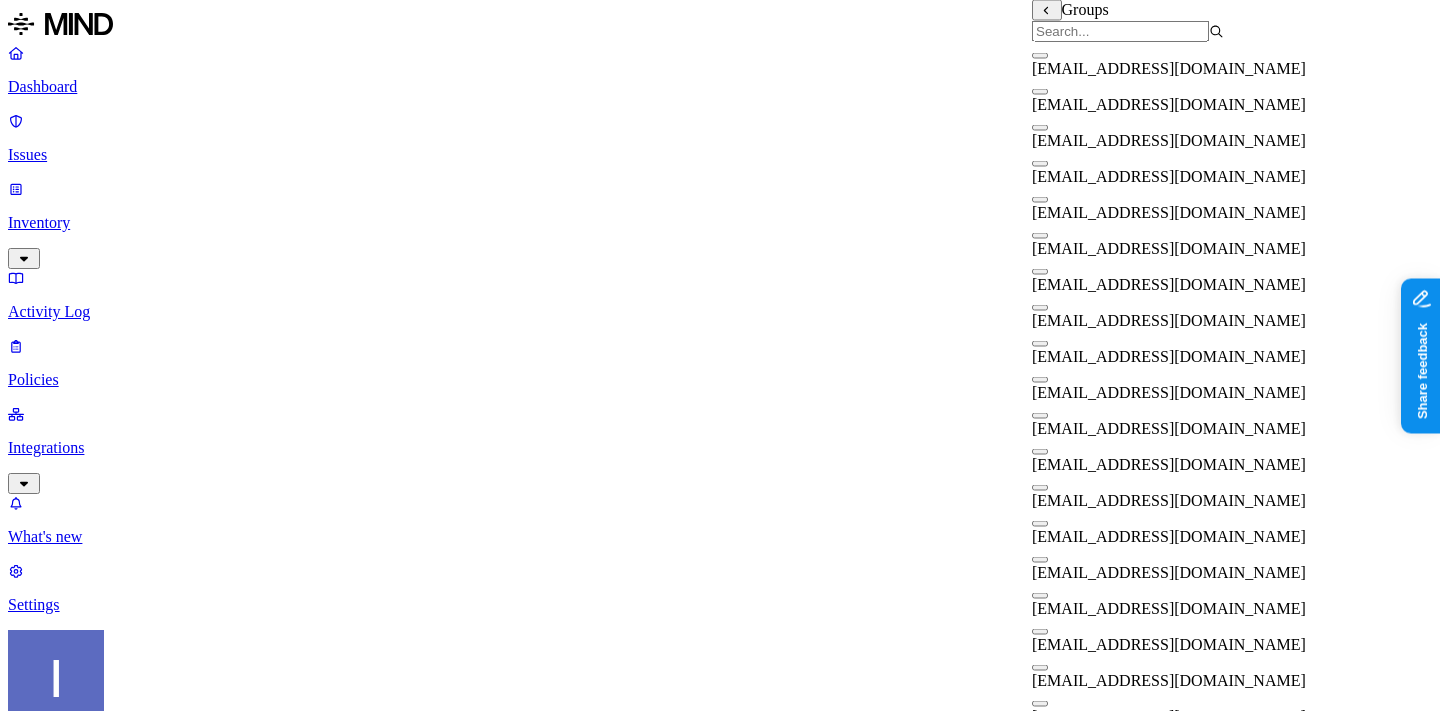 click on "[EMAIL_ADDRESS][DOMAIN_NAME]" at bounding box center [1169, 168] 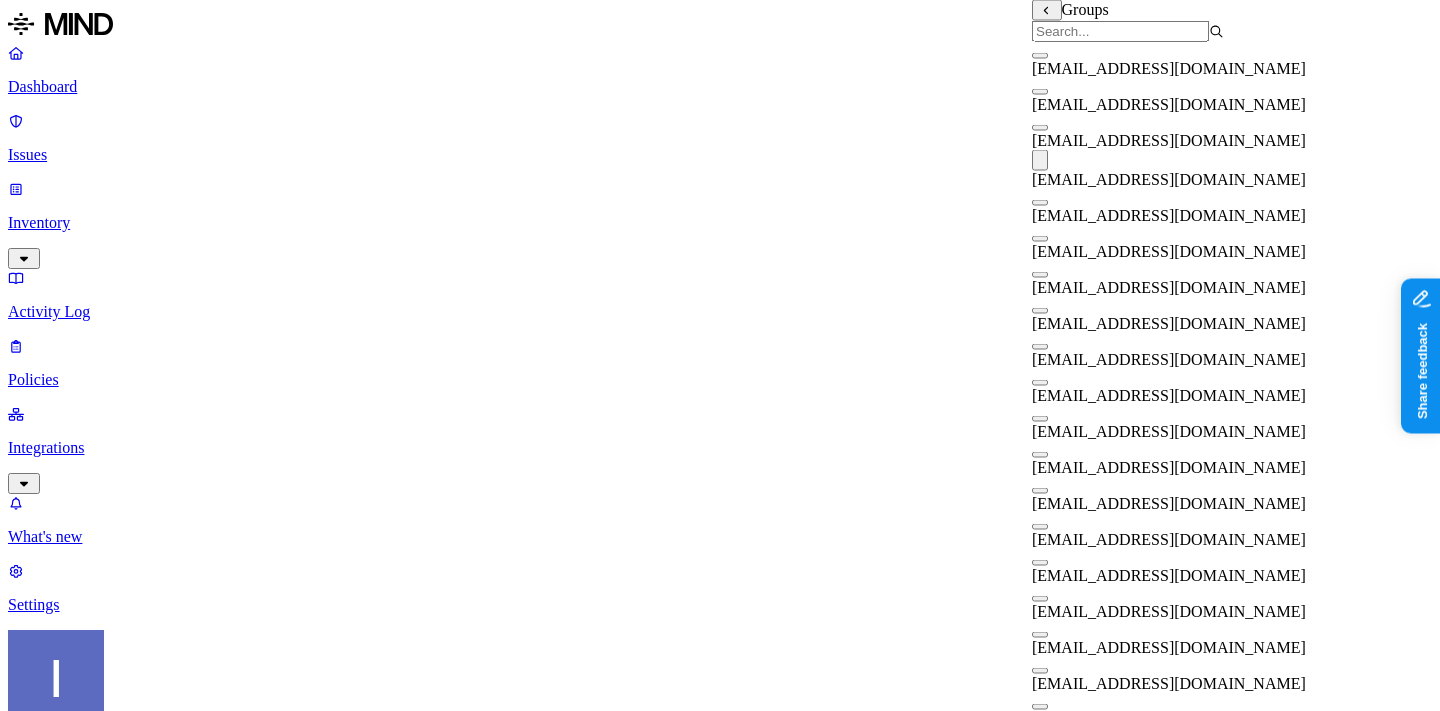 click on "[EMAIL_ADDRESS][DOMAIN_NAME]" at bounding box center [1169, 216] 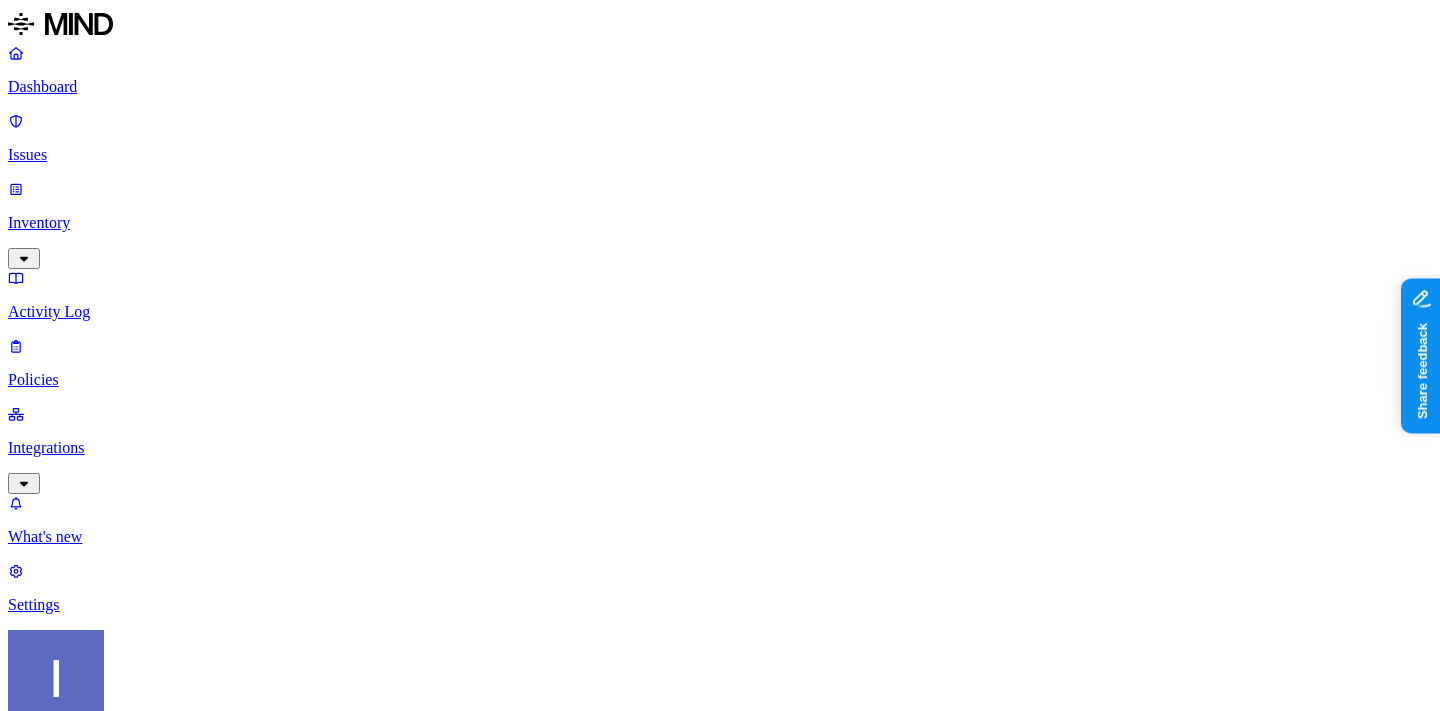 click on "Details Policy name [TEST] policy2   Severity Low Low Medium High Critical   Description (Optional) Condition Define the data attributes, exfiltration destinations, and users that should trigger the policy.  By default, the policy will be triggered by any data uploaded to any destination by any user. For more details on condition guidelines, please refer to the   documentation DATA Any UPLOAD Anywhere BY USER WHERE Users is [EMAIL_ADDRESS][DOMAIN_NAME] OR Groups is [EMAIL_ADDRESS][DOMAIN_NAME] OR Groups is any of Action Default action Default action for all users and groups who violate the policy. Allow BlockDeny all uploads. Block with overrideDeny all uploads with an option to upload anyway. MonitorAllow uploads and create a new issue. AllowAllow all uploads. Exceptions You can add exceptions for specific users or groups. Exceptions are evaluated from the top. Add Exception Notifications Method None None [PERSON_NAME] prod-164.westus prod-82.westus test-[PERSON_NAME] email test dadaa test" at bounding box center [720, 1639] 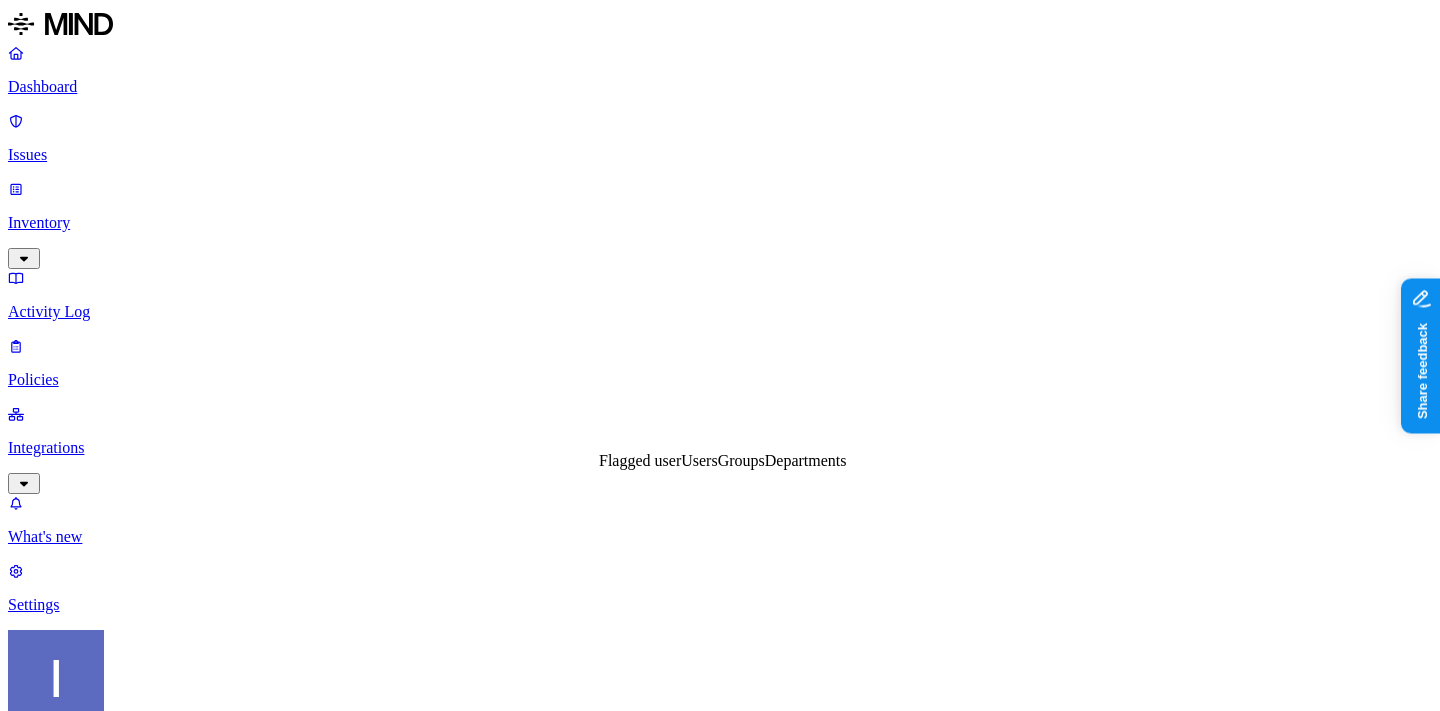 click on "Groups" at bounding box center (741, 460) 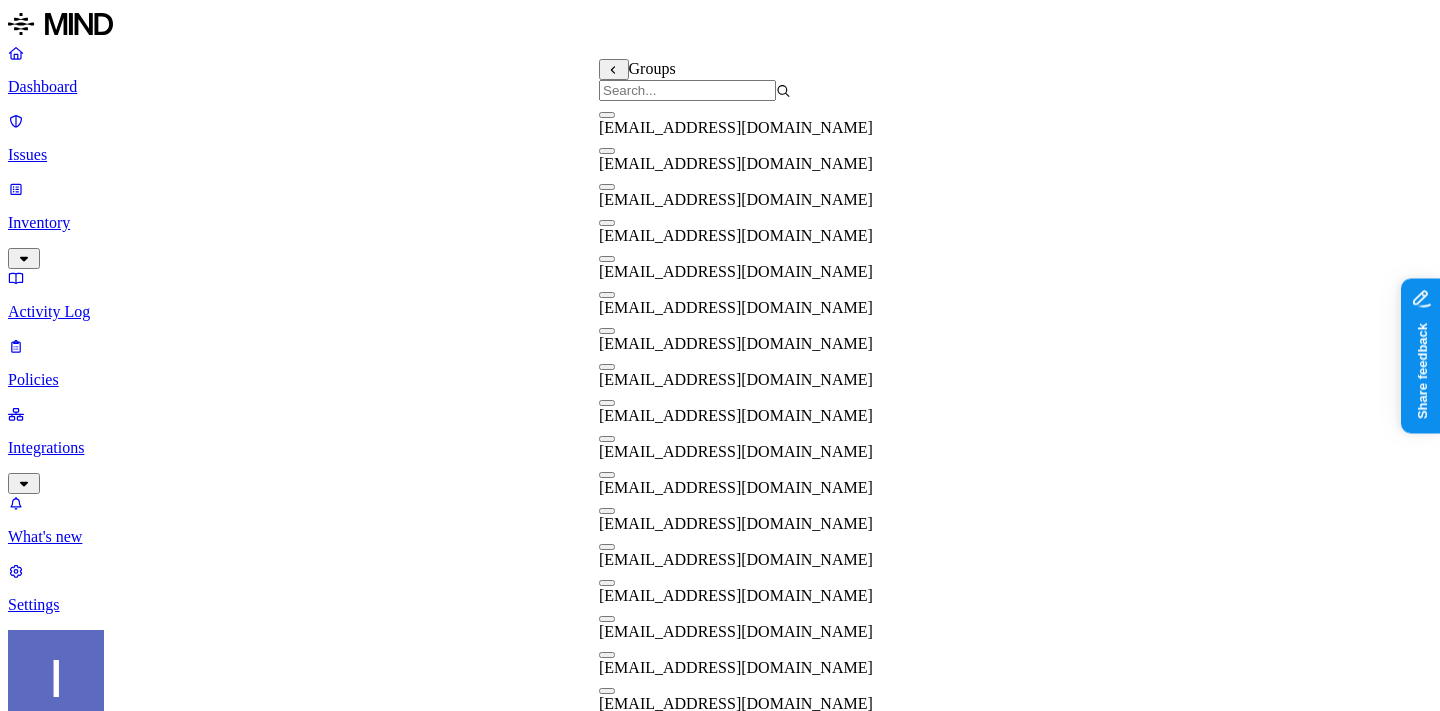 click on "[EMAIL_ADDRESS][DOMAIN_NAME]" at bounding box center [736, 236] 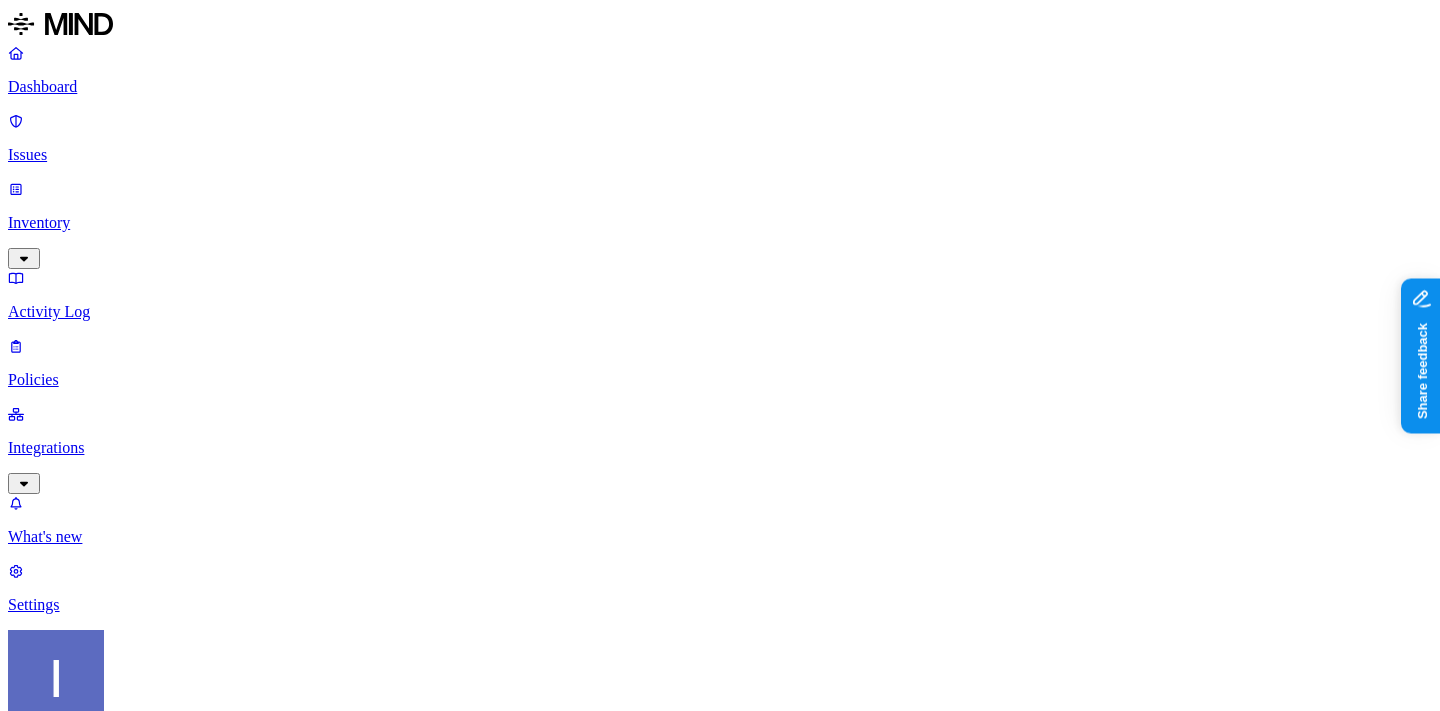 click on "Policy name   Severity Select severity Low Medium High Critical   Description (Optional) Policy type Exfiltration Prevent sensitive data uploads Endpoint Exposure Detect sensitive data exposure Cloud Condition Define the data attributes, exfiltration destinations, and users that should trigger the policy.  By default, the policy will be triggered by any data uploaded to any destination by any user. For more details on condition guidelines, please refer to the   documentation DATA Any UPLOAD Anywhere BY USER WHERE Groups is [EMAIL_ADDRESS][DOMAIN_NAME] Action Default action Default action for all users and groups who violate the policy. Block with override BlockDeny all uploads. Block with overrideDeny all uploads with an option to upload anyway. MonitorAllow uploads and create a new issue. AllowAllow all uploads. Exceptions You can add exceptions for specific users or groups. Exceptions are evaluated from the top. Add Exception Notifications Method None None [PERSON_NAME] test-[PERSON_NAME]" at bounding box center [720, 1540] 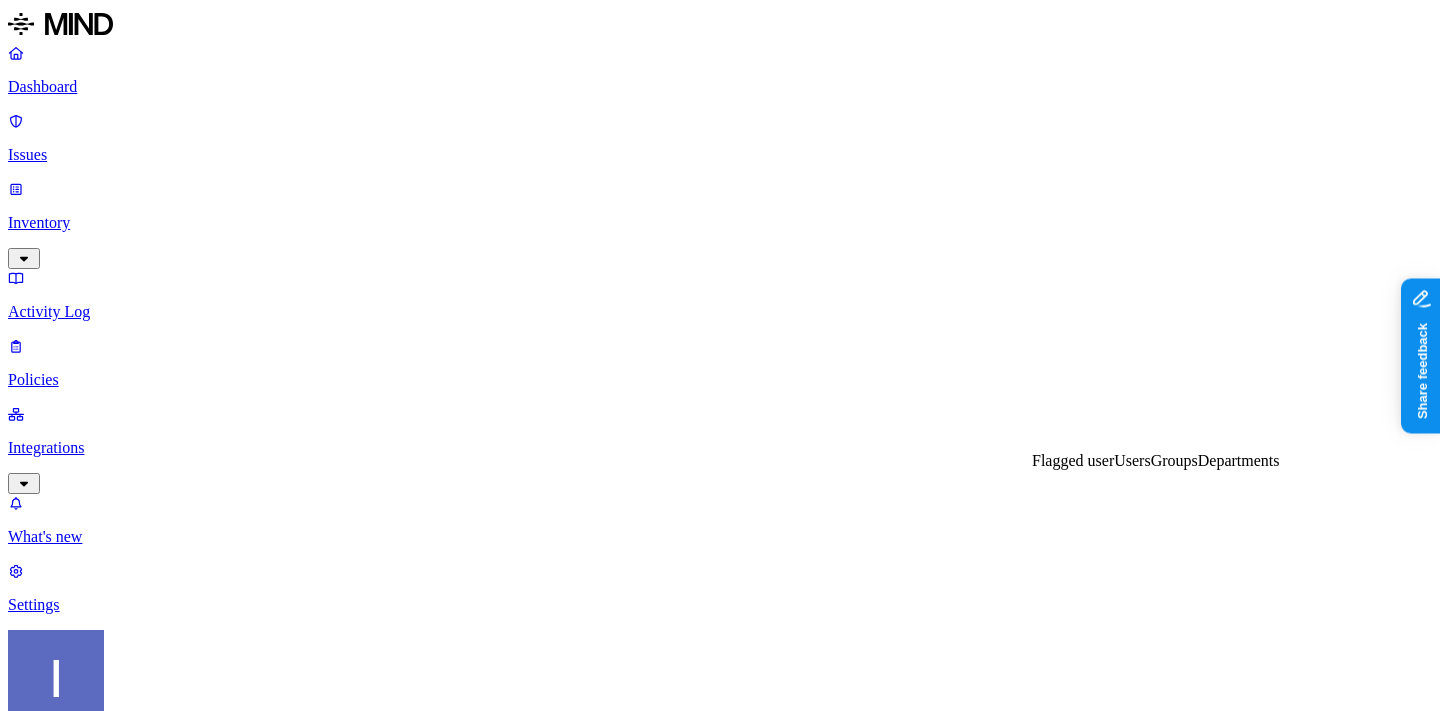 click on "Groups" at bounding box center (1174, 460) 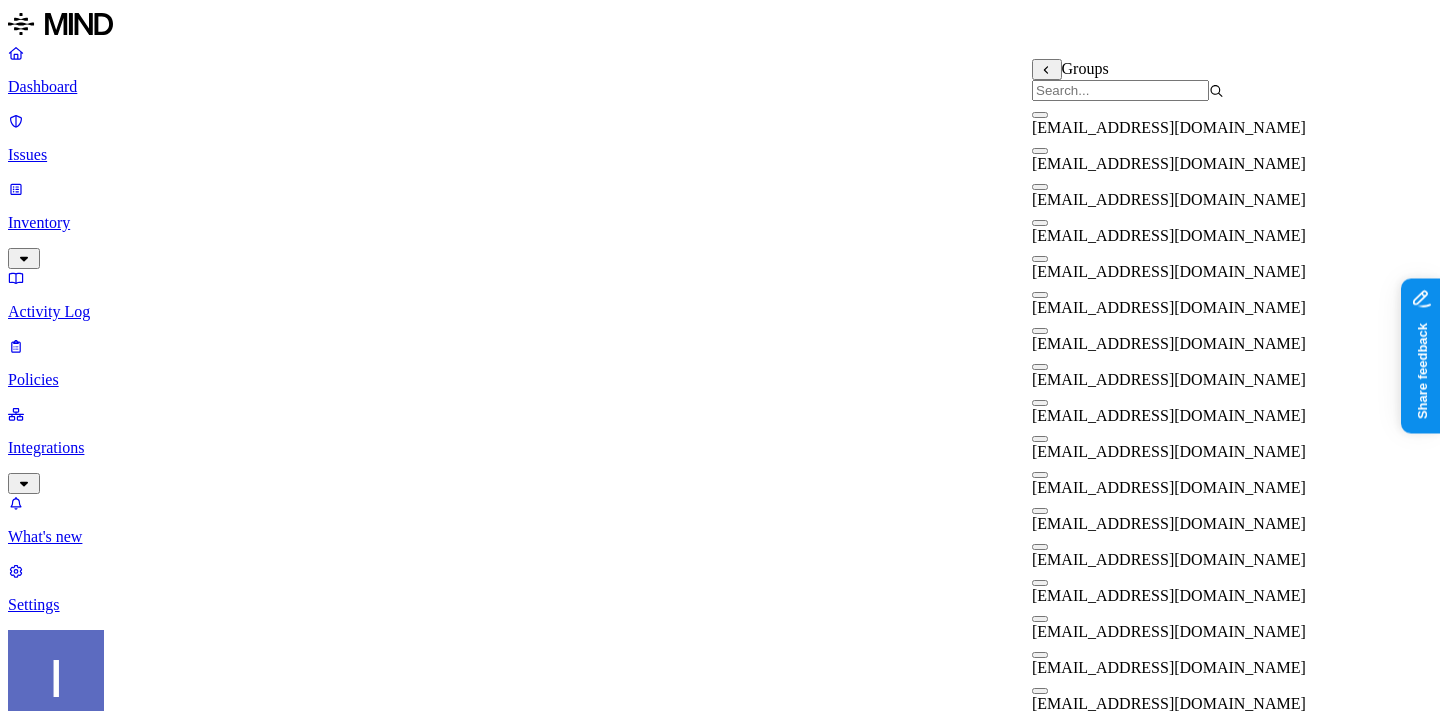 click on "[EMAIL_ADDRESS][DOMAIN_NAME]" at bounding box center [1169, 235] 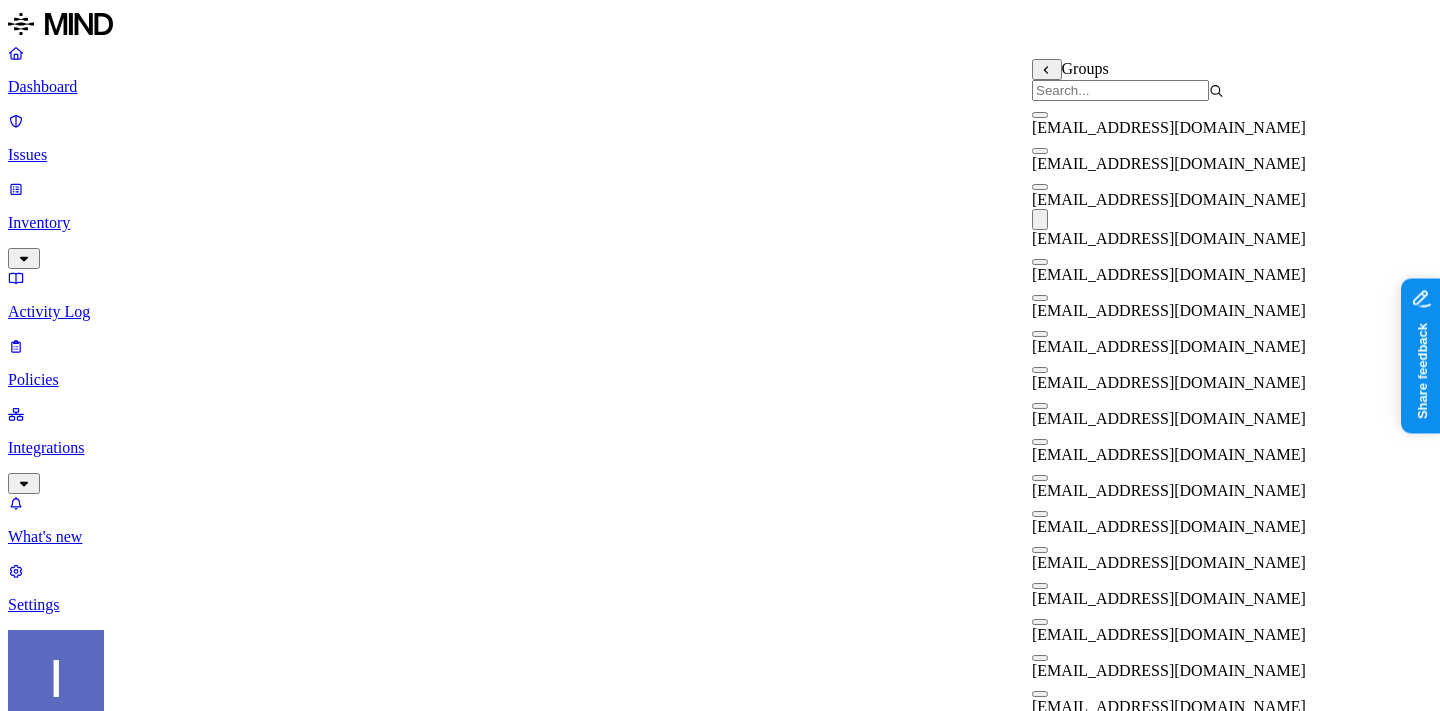 click on "[EMAIL_ADDRESS][DOMAIN_NAME]" at bounding box center (1169, 274) 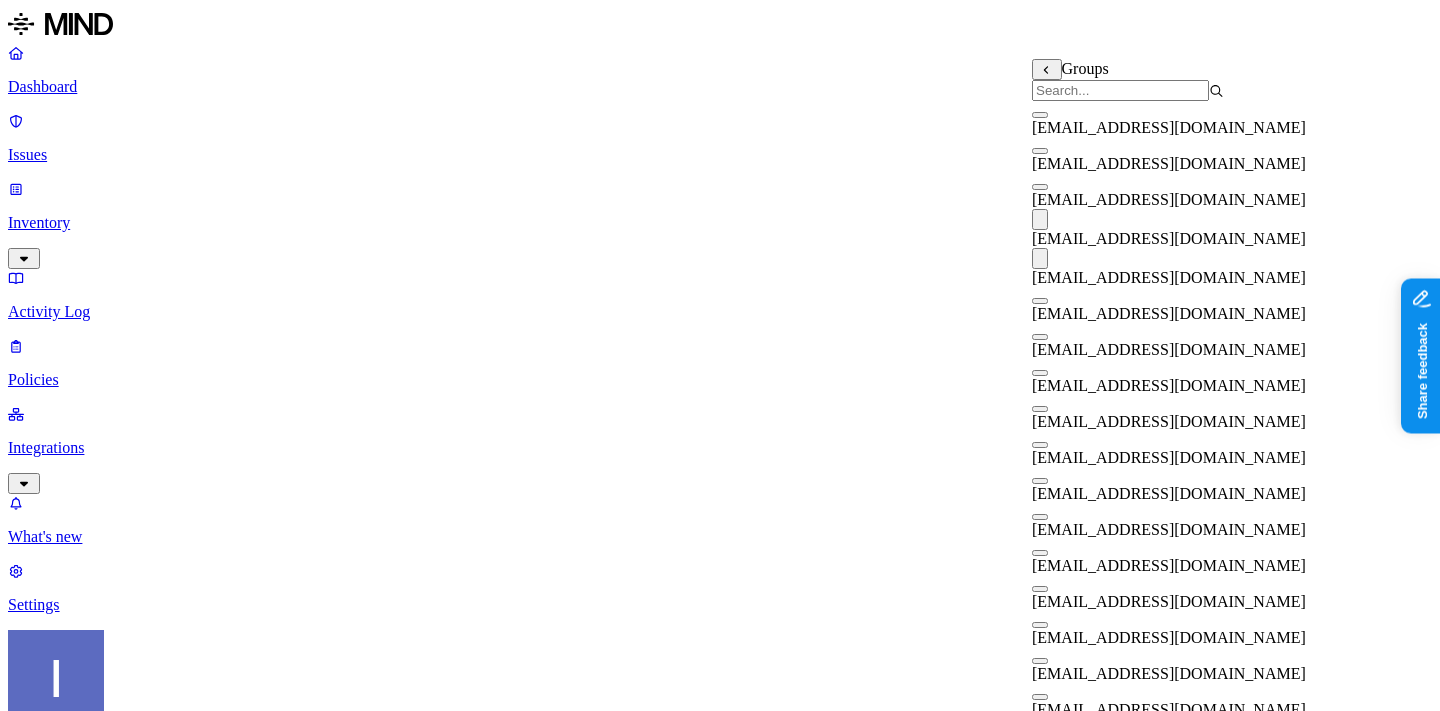 click on "DATA Any UPLOAD Anywhere BY USER WHERE Groups is [EMAIL_ADDRESS][DOMAIN_NAME]" at bounding box center (720, 1571) 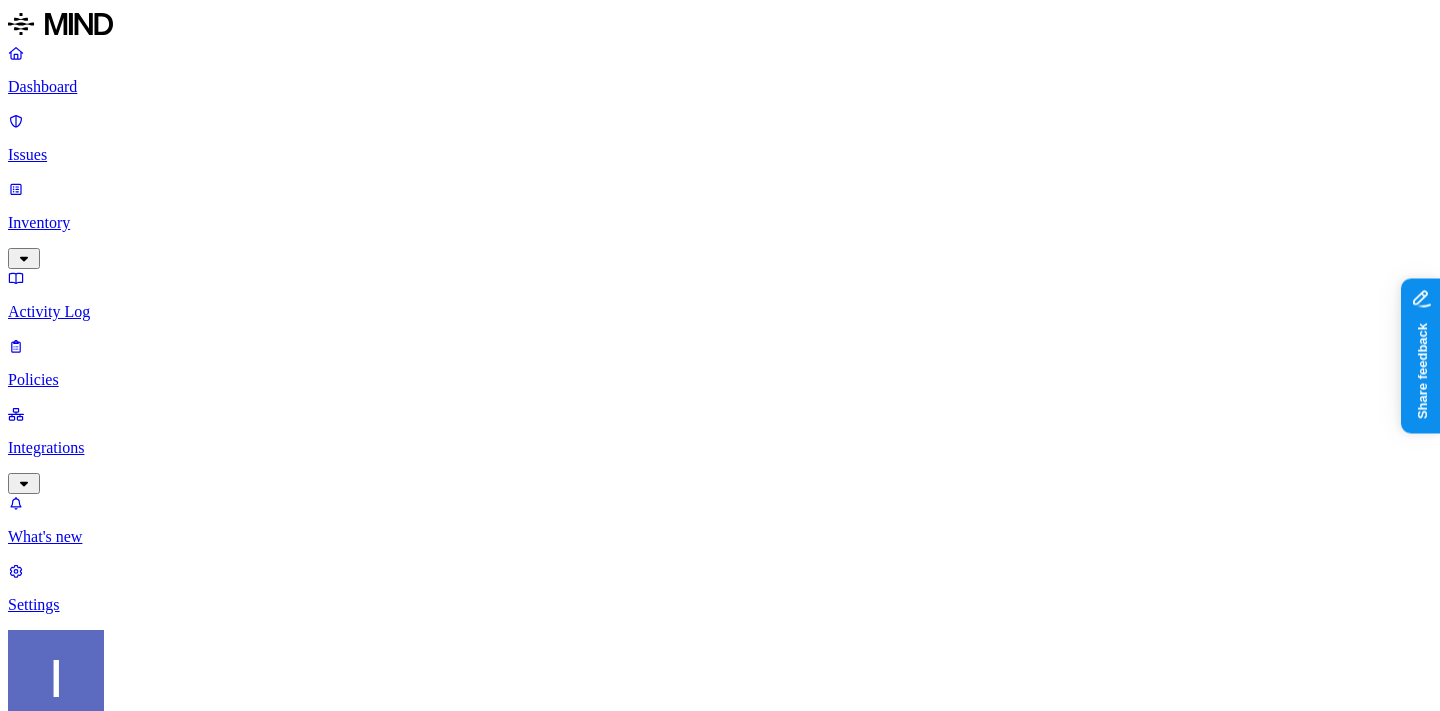 scroll, scrollTop: 927, scrollLeft: 0, axis: vertical 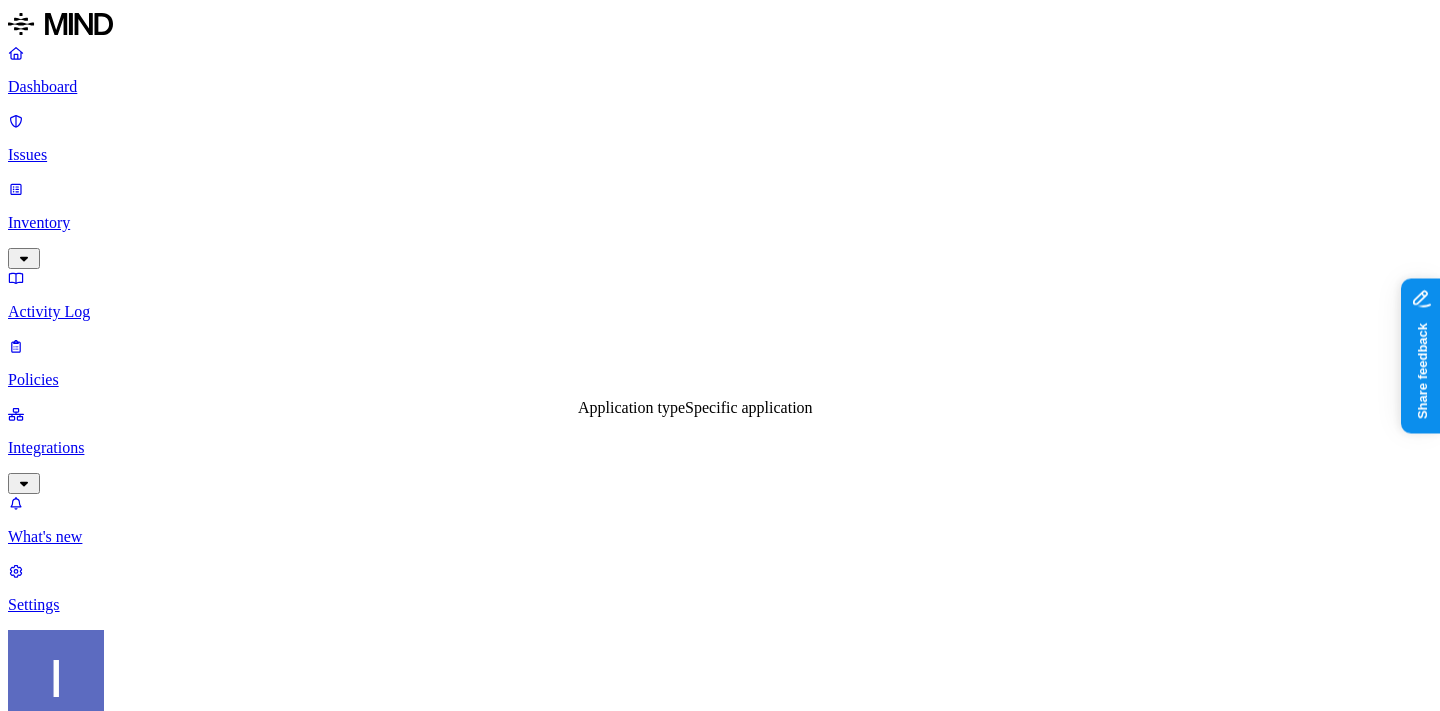 click 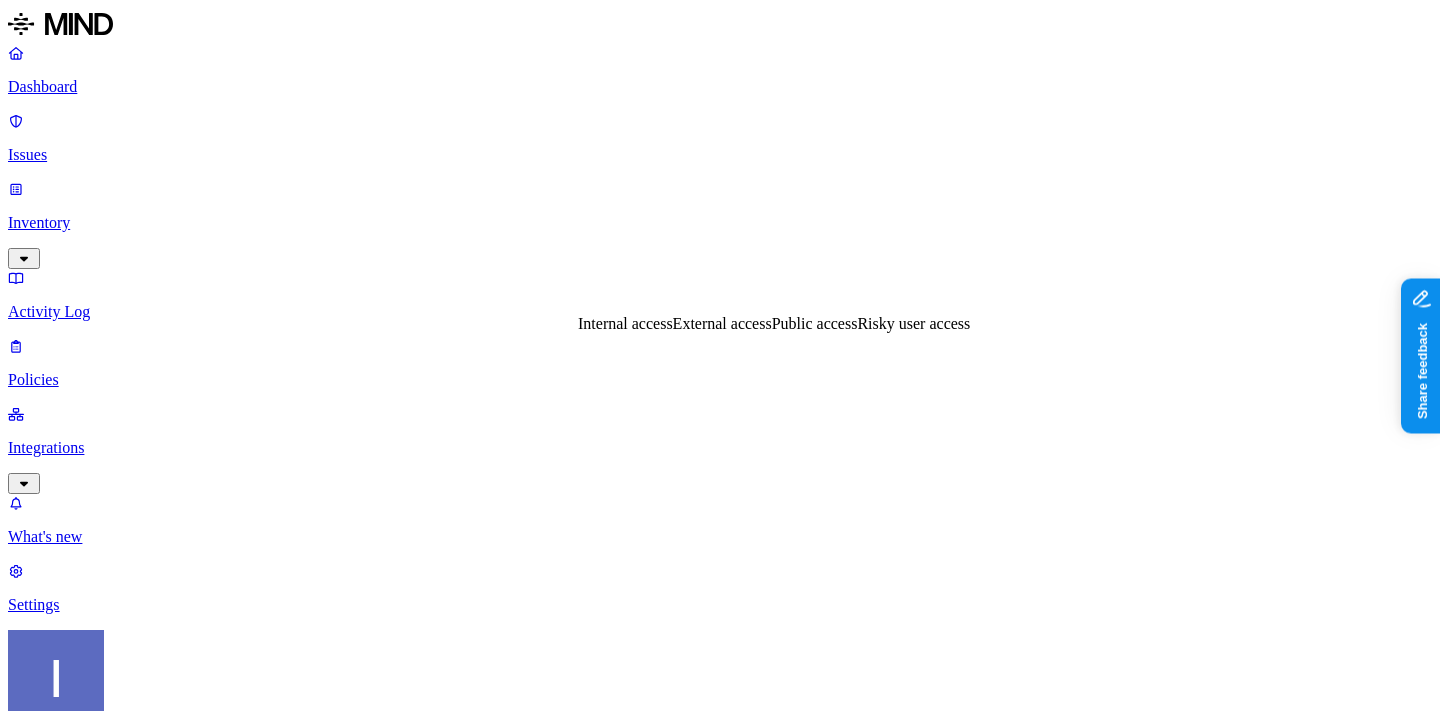 click at bounding box center (31, 1470) 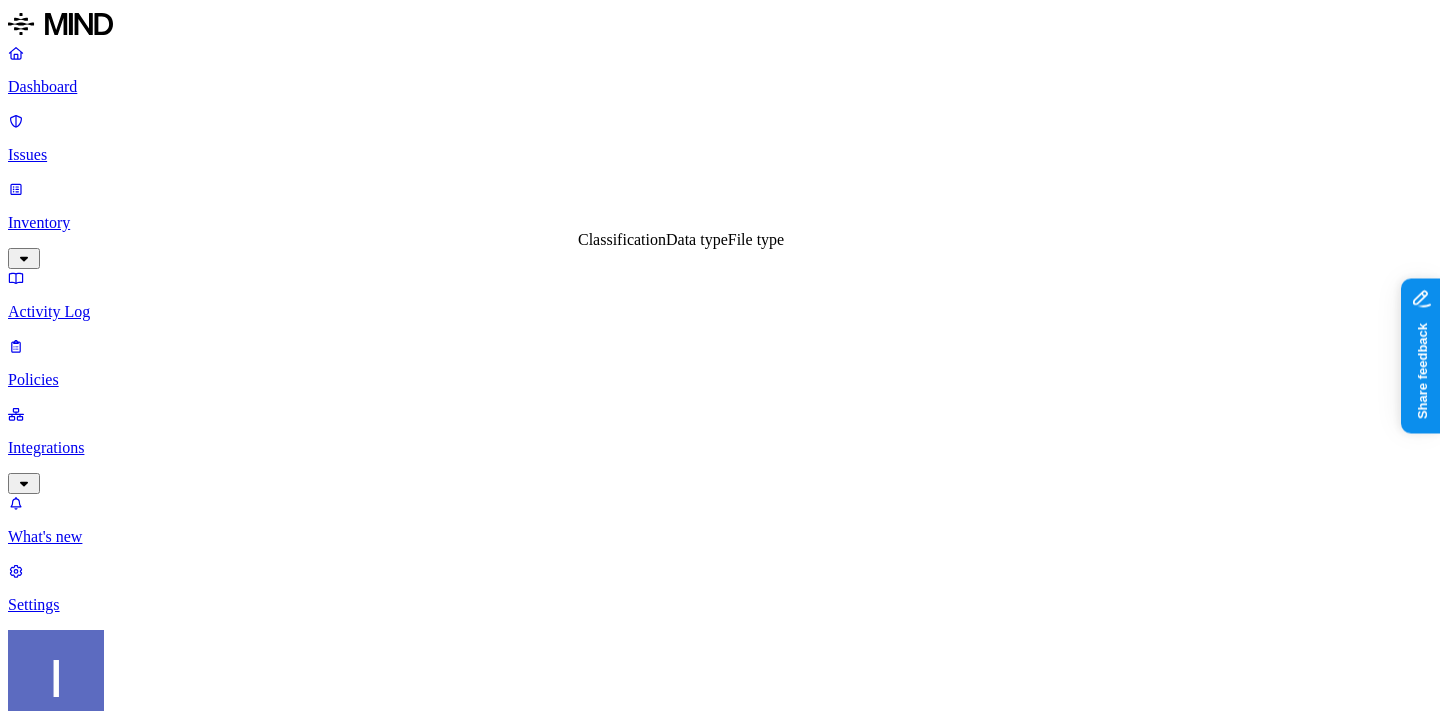 click on "New policy Policy name   Severity Select severity Low Medium High Critical   Description (Optional) Policy type Exfiltration Prevent sensitive data uploads Endpoint Exposure Detect sensitive data exposure Cloud Condition Define the data attributes, access levels, and data source locations that should trigger this exposure policy.  Note: A condition that matches any data with any access level is not valid, as it is too broad. For more details on condition guidelines, please refer to the   documentation DATA Any ACCESS Any LOCATION Any   Notifications Method None None [PERSON_NAME] prod-164.westus prod-82.westus test-[PERSON_NAME] email test dadaa MH Teams test 2-25 dlp-ops test test-2 test-3 DLP Ops 2025 MH N EU Webhook - test webhook testing new-schema-test MH Webhook test site bad SOC Email DL lol itay aviran [EMAIL_ADDRESS][DOMAIN_NAME] My Email [PERSON_NAME] MH Test [DATE] Automate remediation When issue is detected No action  No action  /Engage assignee Cancel Create" at bounding box center [720, 1400] 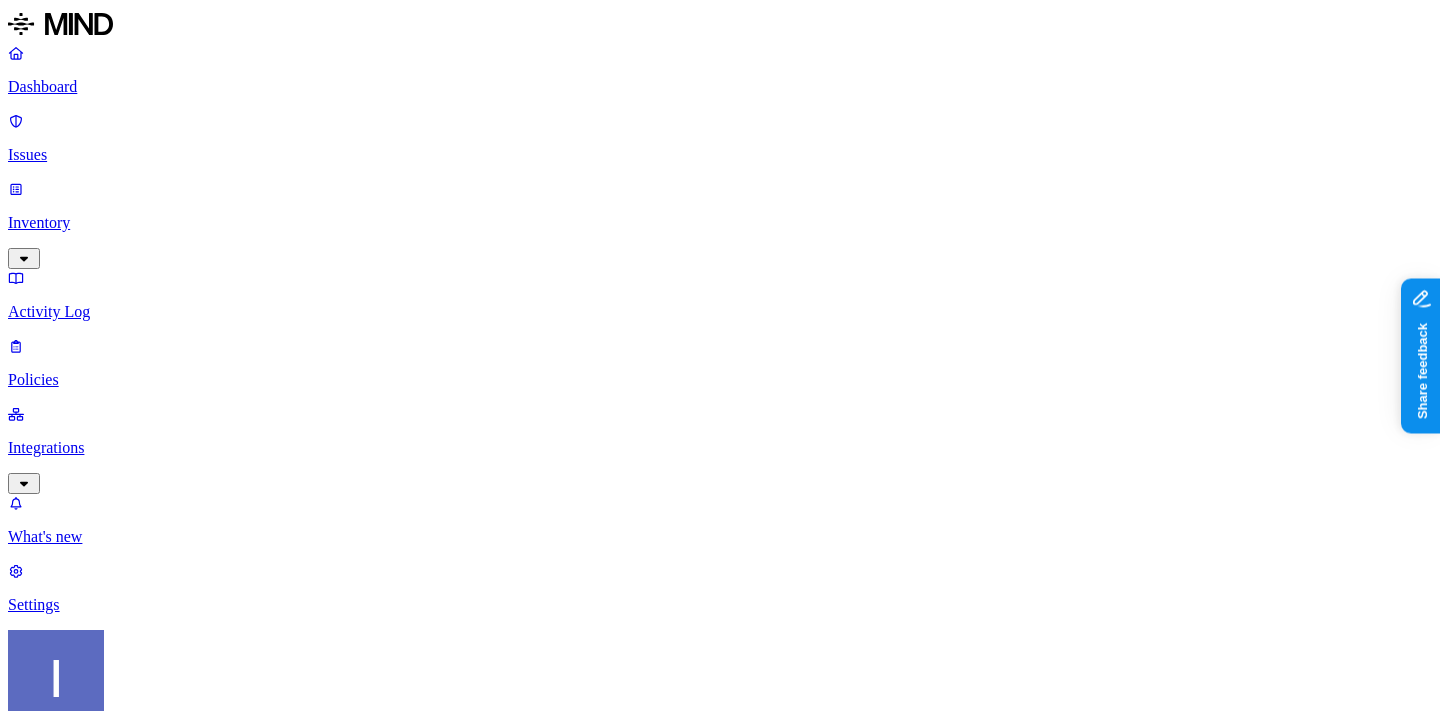 click 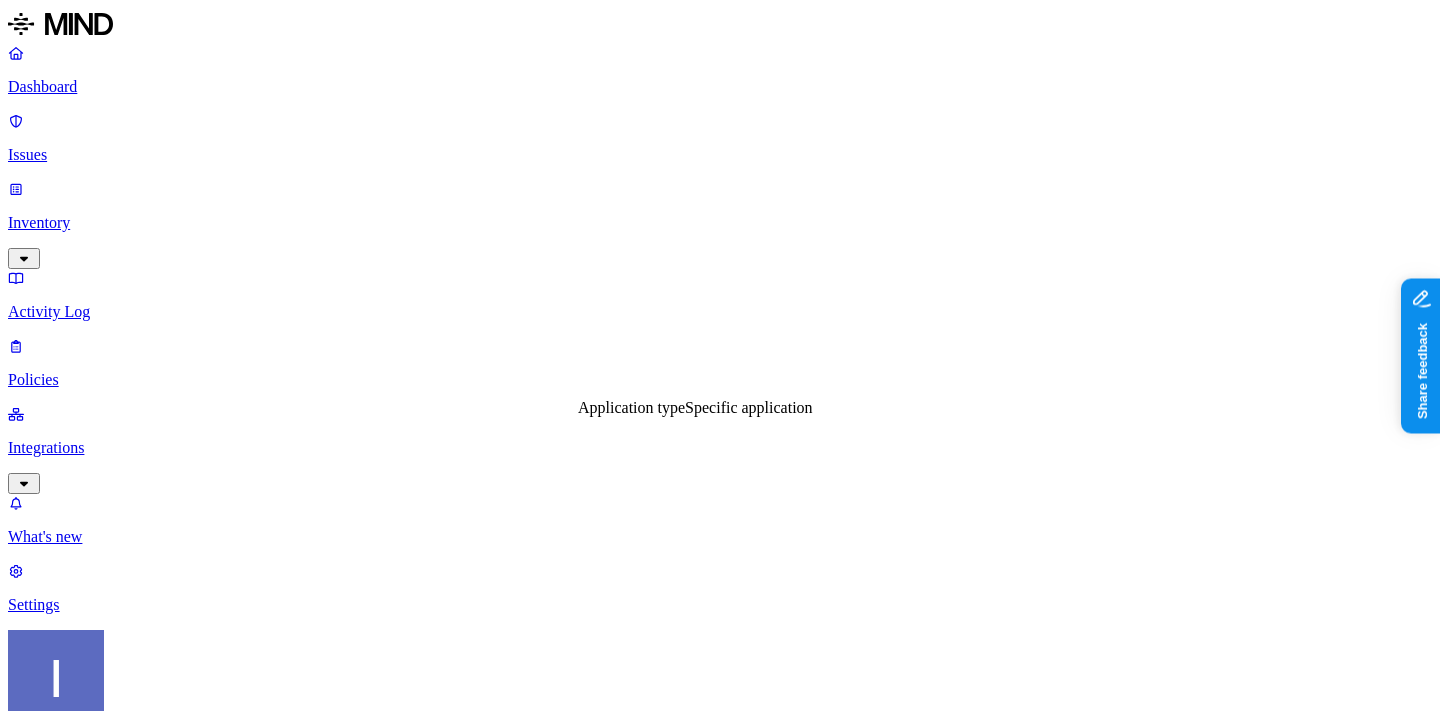 click 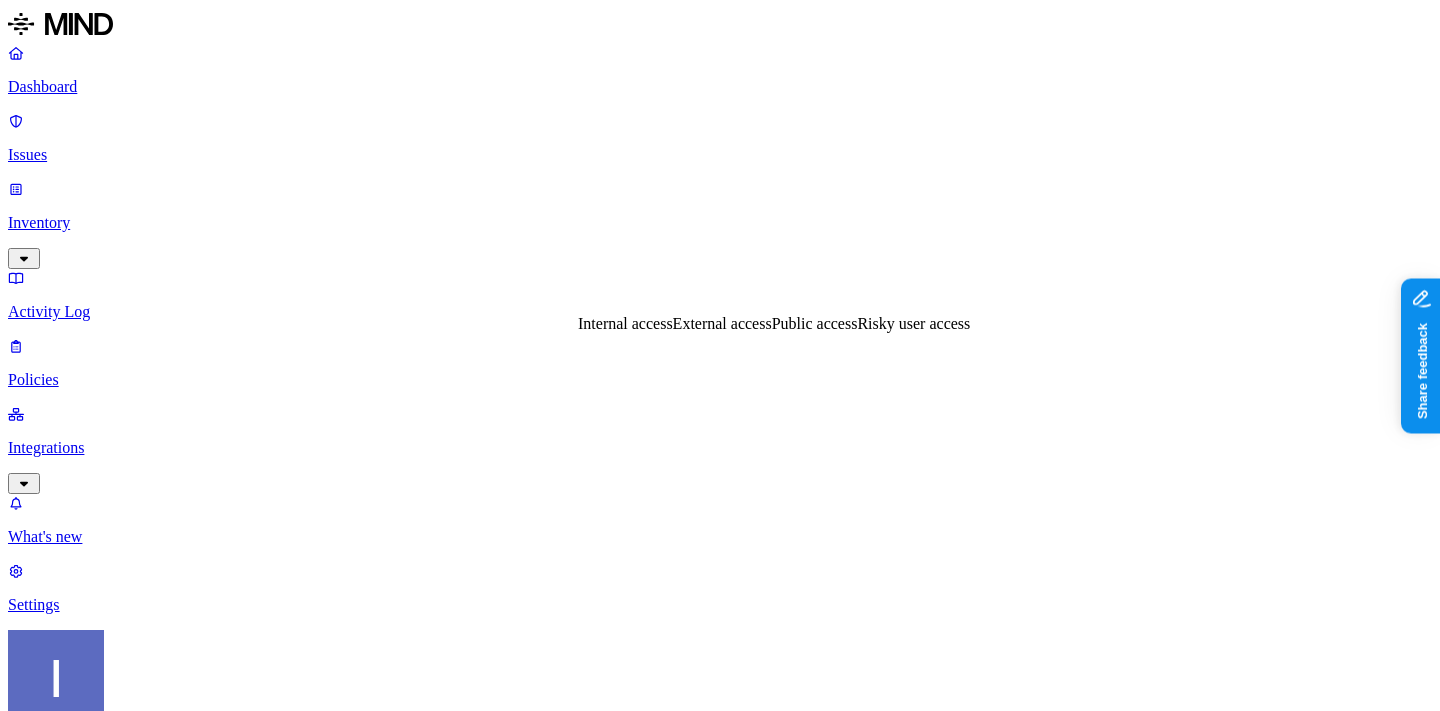 click on "DATA Any ACCESS Any LOCATION Any" at bounding box center (720, 1533) 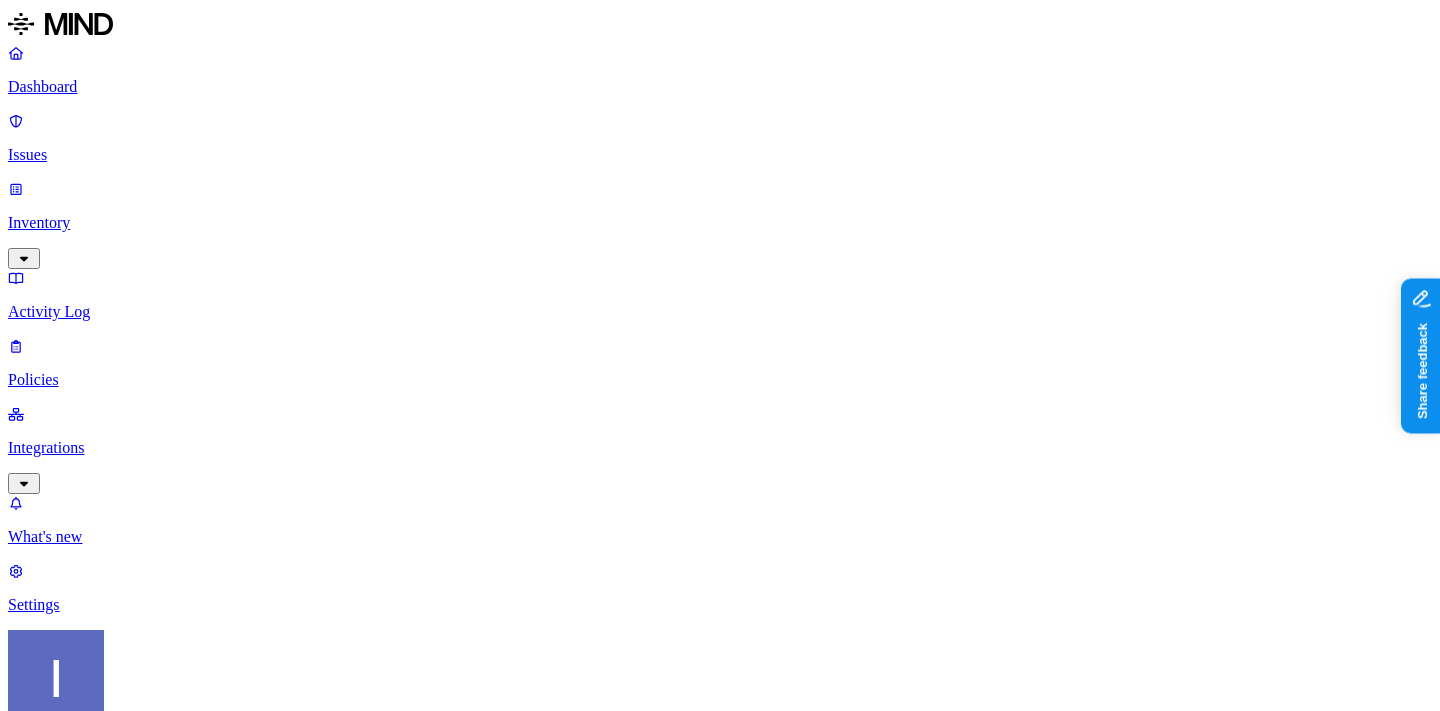 scroll, scrollTop: 148, scrollLeft: 0, axis: vertical 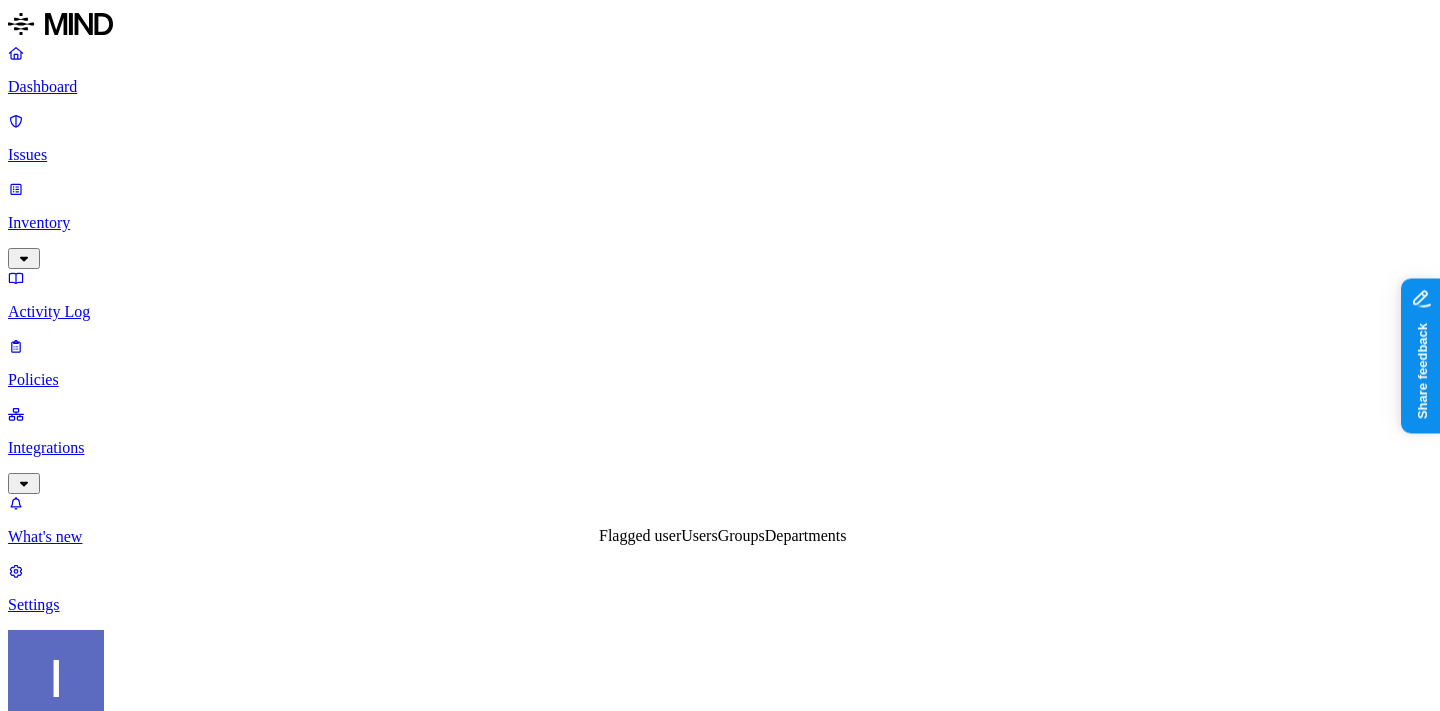 click on "Users" at bounding box center [699, 535] 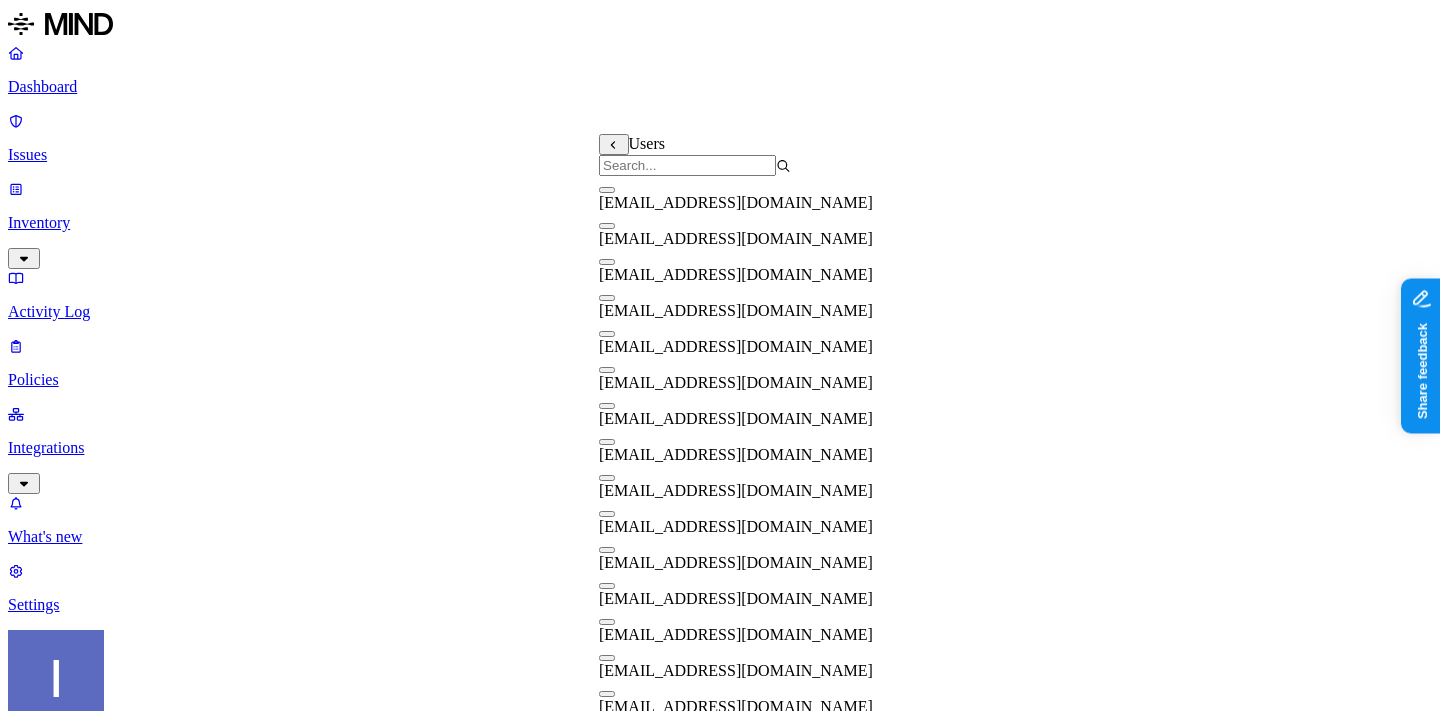 click on "New policy Policy name   Severity Select severity Low Medium High Critical   Description (Optional) Policy type Exfiltration Prevent sensitive data uploads Endpoint Exposure Detect sensitive data exposure Cloud Condition Define the data attributes, exfiltration destinations, and users that should trigger the policy.  By default, the policy will be triggered by any data uploaded to any destination by any user. For more details on condition guidelines, please refer to the   documentation DATA Any UPLOAD Anywhere BY USER Anyone Action Default action Default action for all users and groups who violate the policy. Block with override BlockDeny all uploads. Block with overrideDeny all uploads with an option to upload anyway. MonitorAllow uploads and create a new issue. AllowAllow all uploads. Exceptions You can add exceptions for specific users or groups. Exceptions are evaluated from the top. Add Exception Notifications Method None None [PERSON_NAME] prod-164.westus prod-82.westus test-[PERSON_NAME] email test dadaa test" at bounding box center (720, 1473) 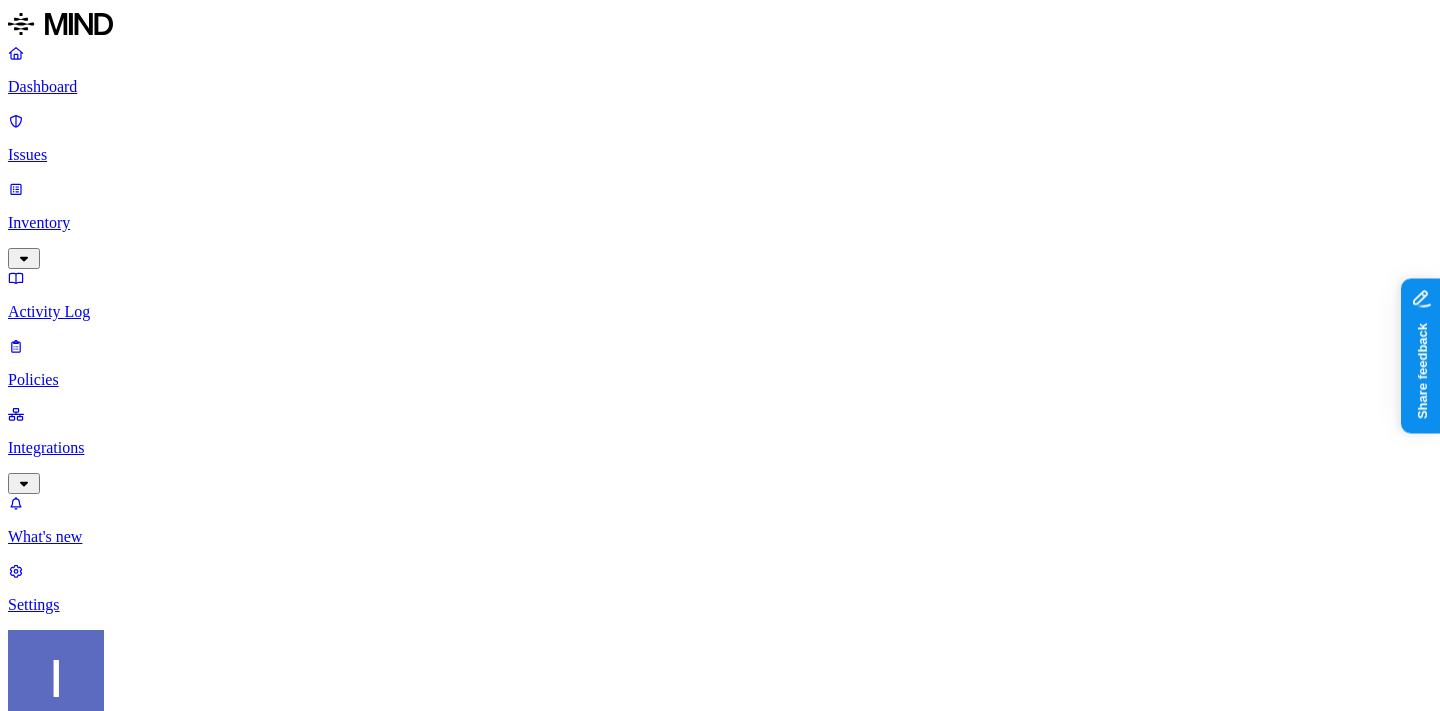 click at bounding box center (31, 1668) 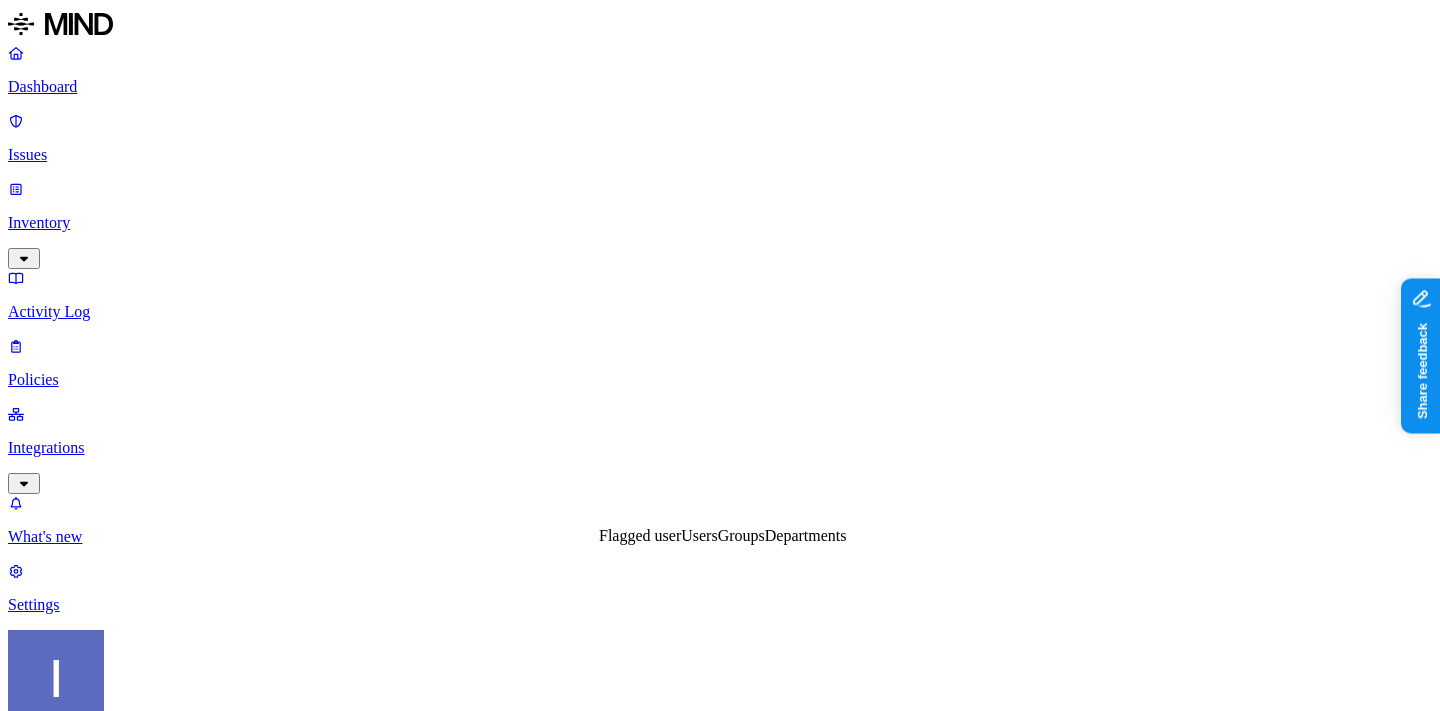 click on "Groups" at bounding box center [741, 535] 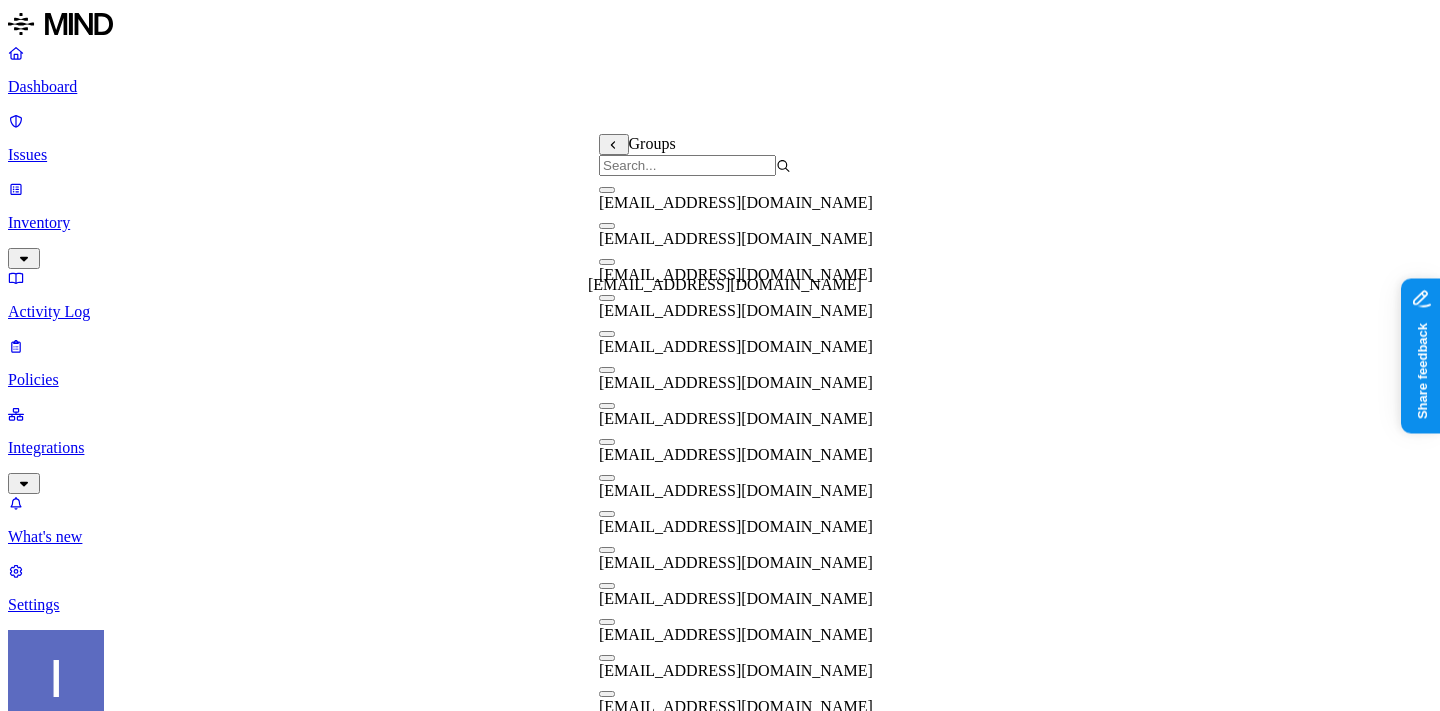 click on "[EMAIL_ADDRESS][DOMAIN_NAME]" at bounding box center (736, 310) 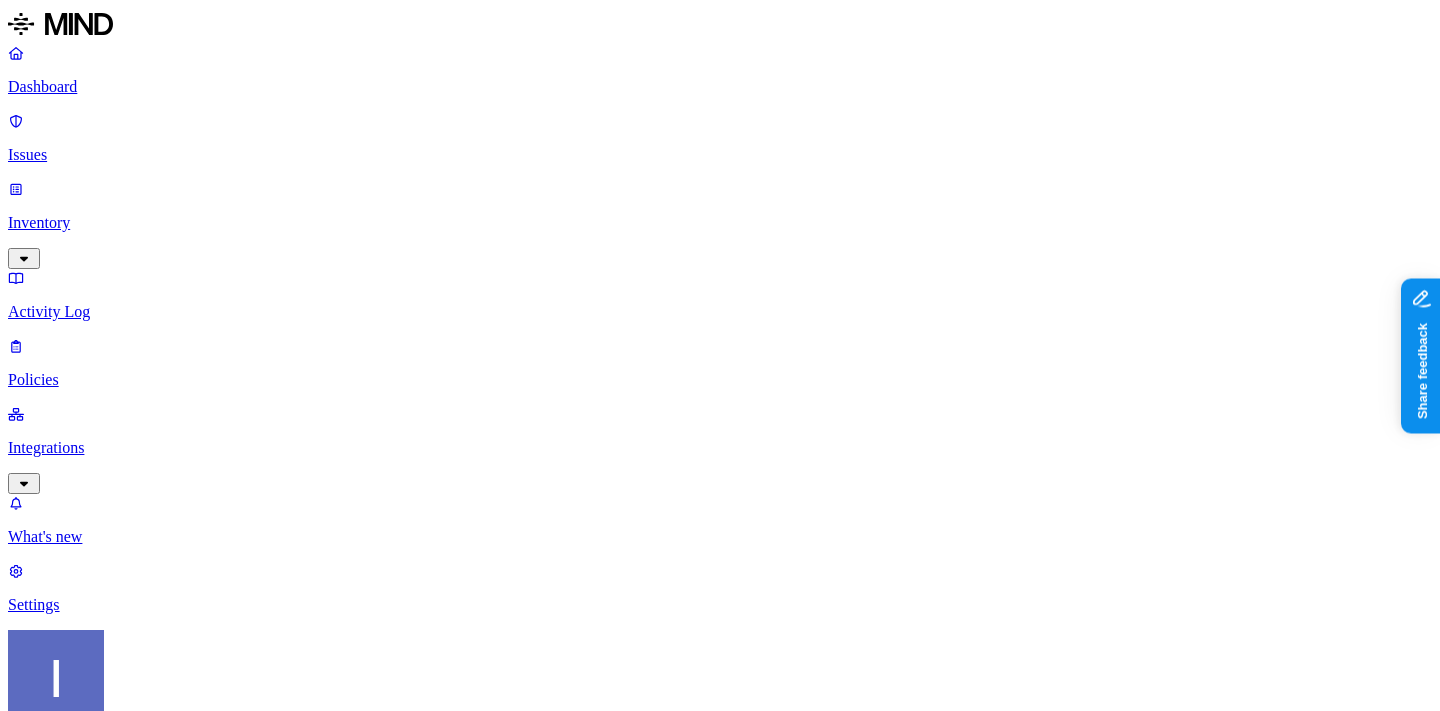 click on "Policy name   Severity Select severity Low Medium High Critical   Description (Optional) Policy type Exfiltration Prevent sensitive data uploads Endpoint Exposure Detect sensitive data exposure Cloud Condition Define the data attributes, exfiltration destinations, and users that should trigger the policy.  By default, the policy will be triggered by any data uploaded to any destination by any user. For more details on condition guidelines, please refer to the   documentation DATA Any UPLOAD Anywhere BY USER WHERE Groups is [EMAIL_ADDRESS][DOMAIN_NAME] Action Default action Default action for all users and groups who violate the policy. Block with override BlockDeny all uploads. Block with overrideDeny all uploads with an option to upload anyway. MonitorAllow uploads and create a new issue. AllowAllow all uploads. Exceptions You can add exceptions for specific users or groups. Exceptions are evaluated from the top. Add Exception Notifications Method None None [PERSON_NAME] test-[PERSON_NAME]" at bounding box center (720, 1540) 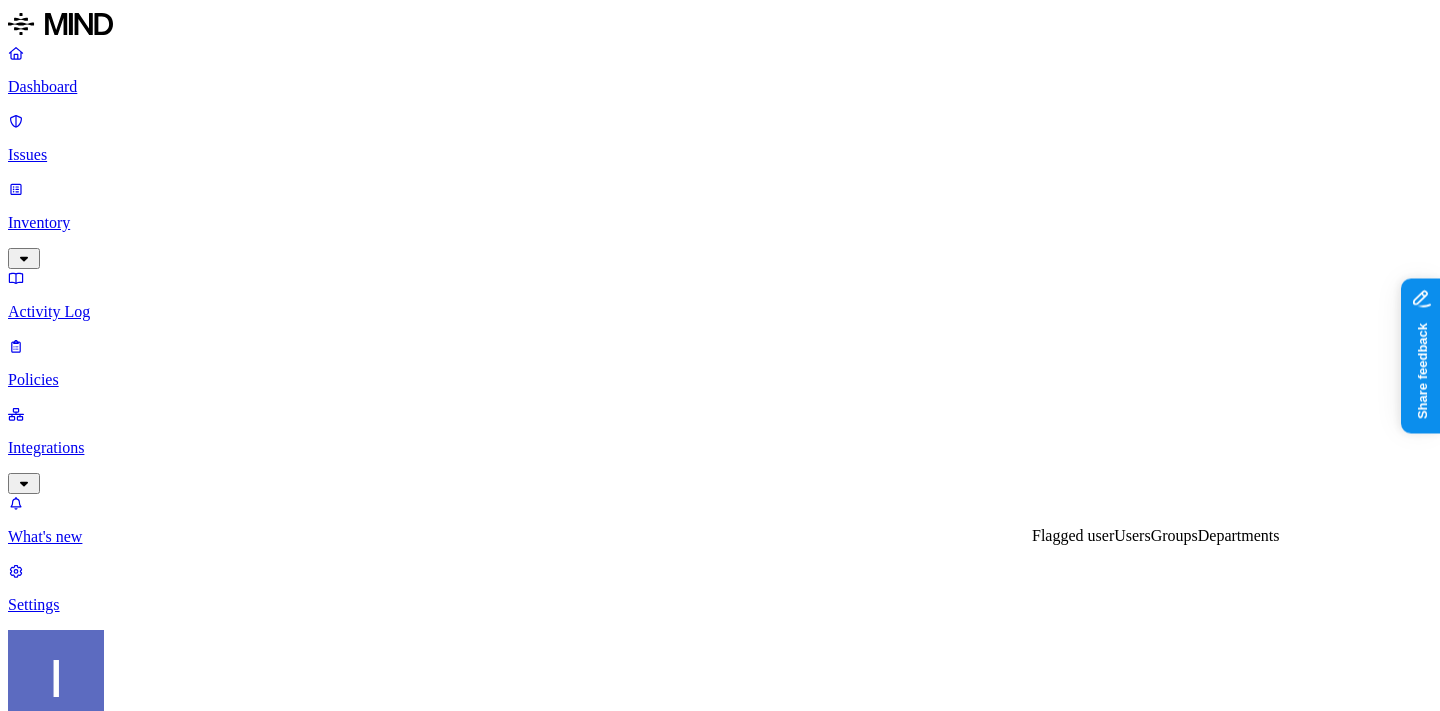 click on "Groups" at bounding box center (1174, 535) 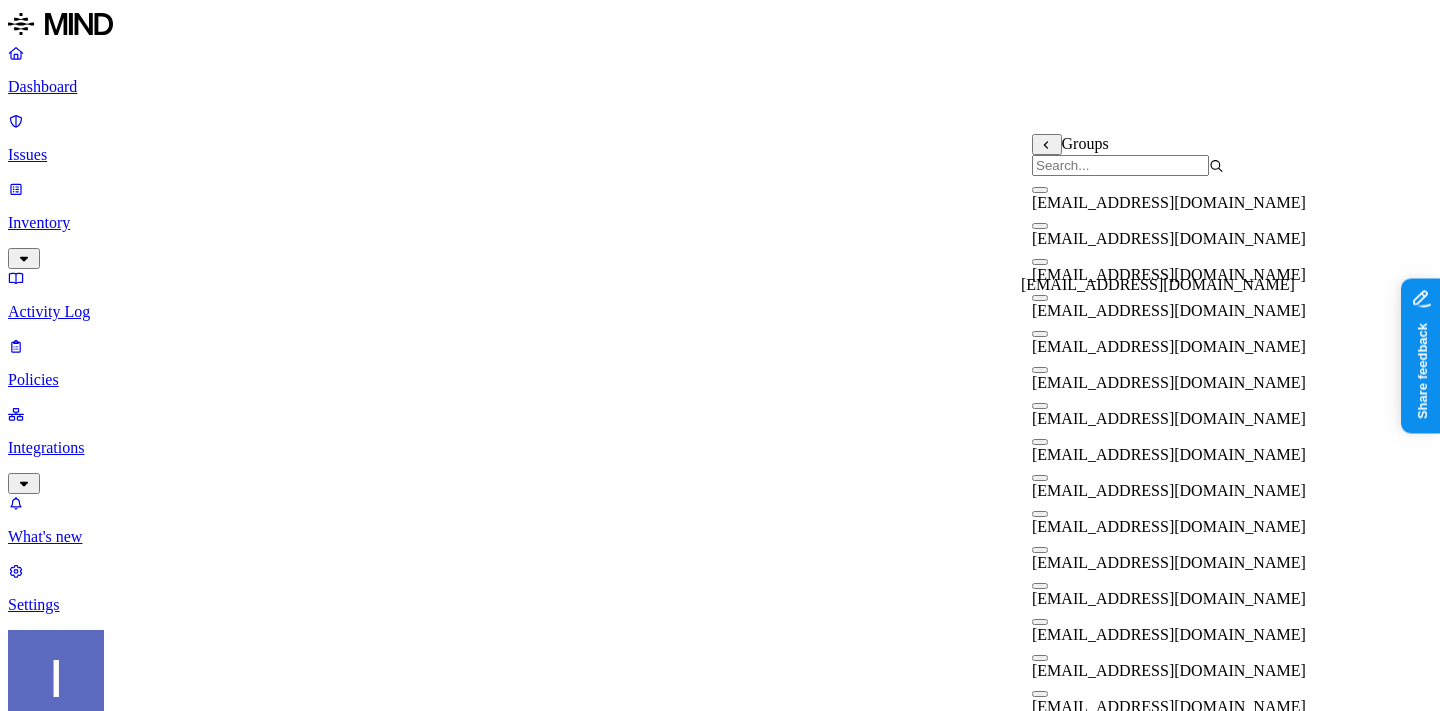 click on "[EMAIL_ADDRESS][DOMAIN_NAME]" at bounding box center (1169, 310) 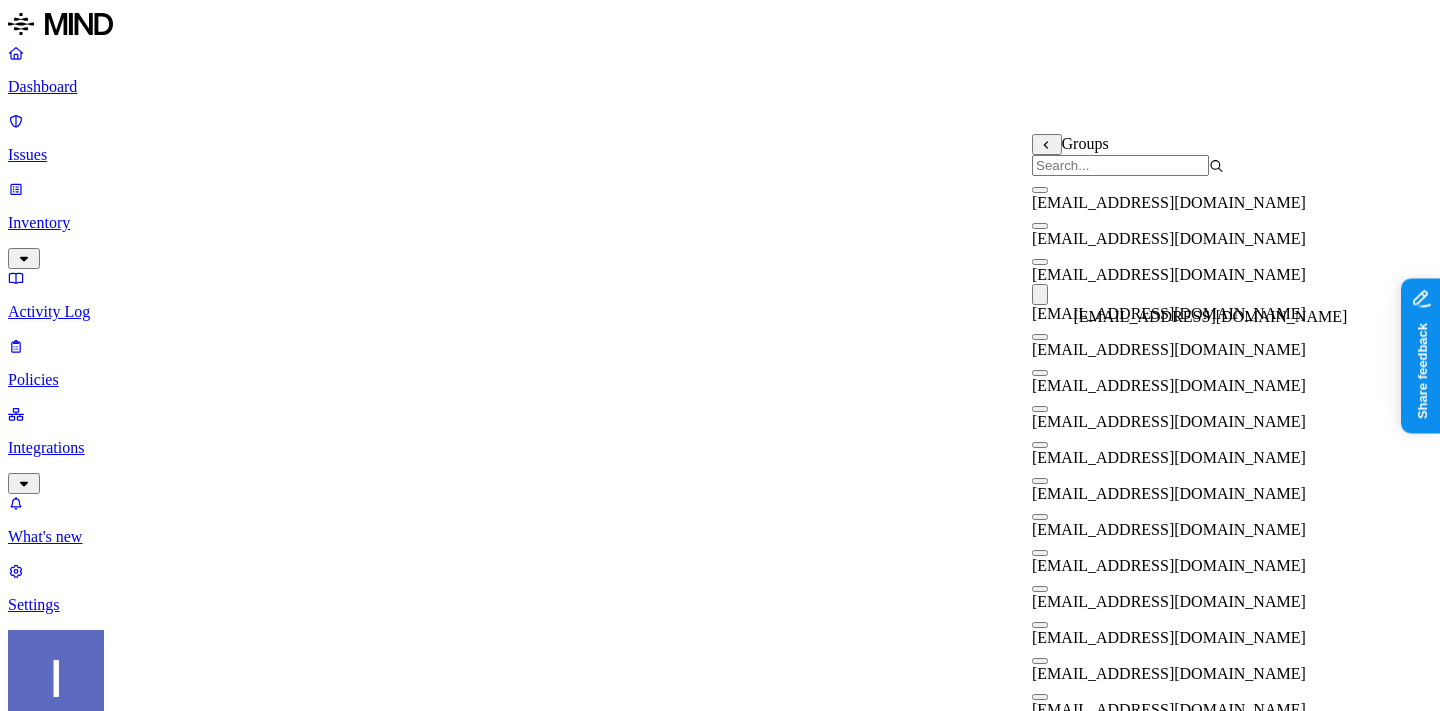 click on "[EMAIL_ADDRESS][DOMAIN_NAME]" at bounding box center (1169, 349) 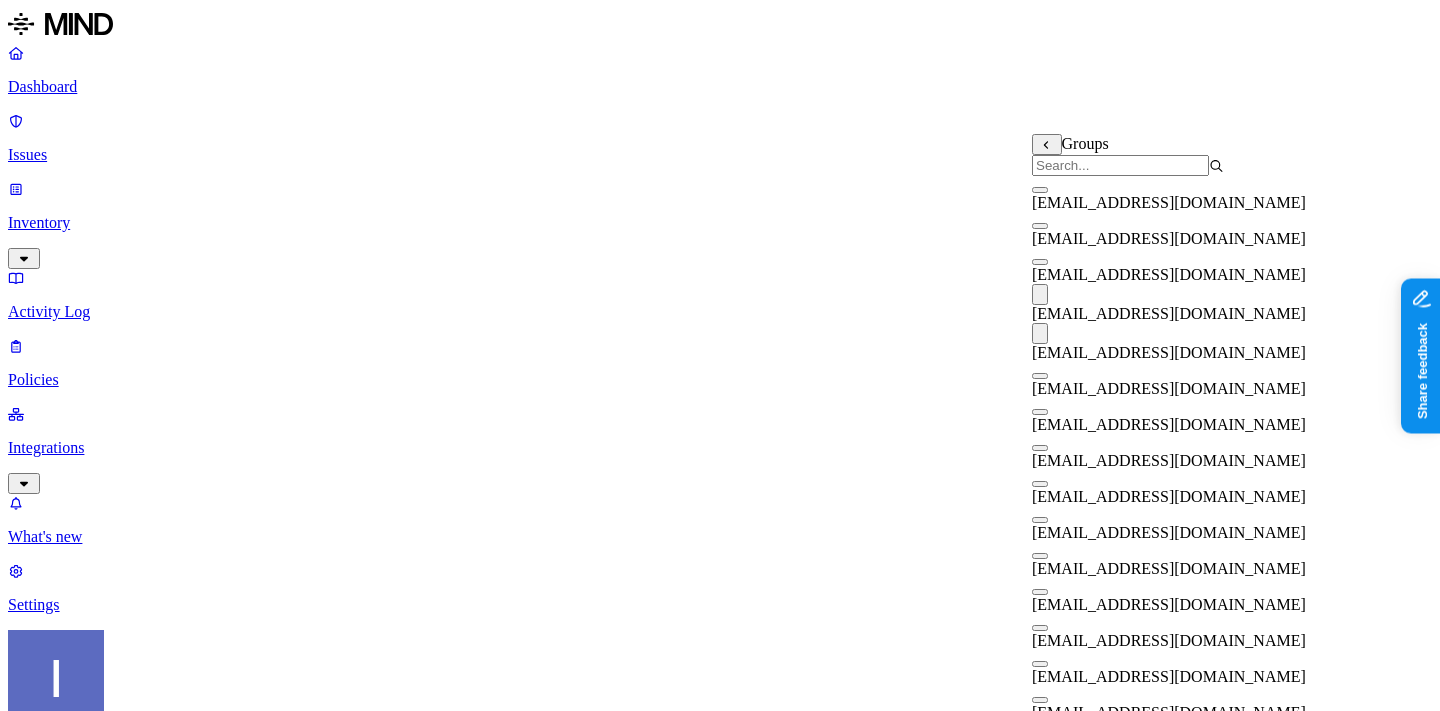click on "DATA Any UPLOAD Anywhere BY USER WHERE Groups is [EMAIL_ADDRESS][DOMAIN_NAME]" at bounding box center (720, 1571) 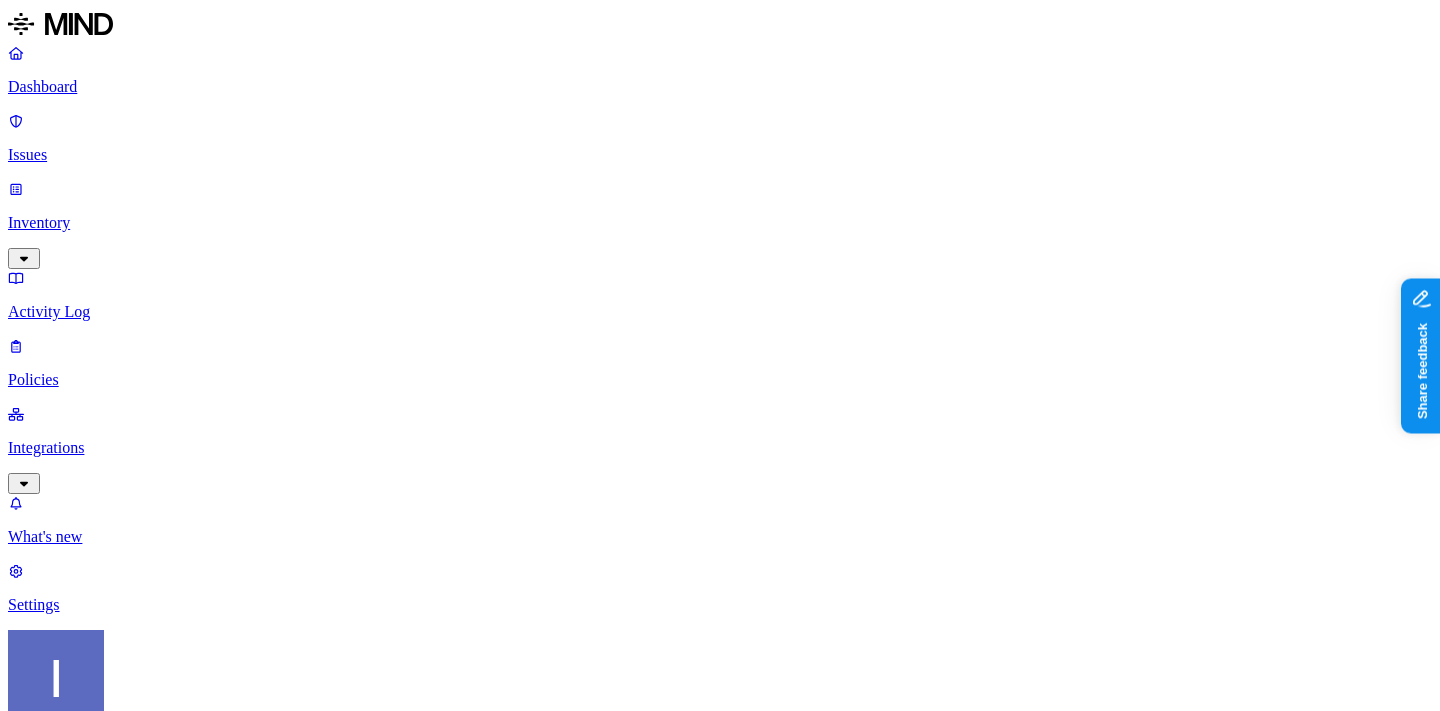 click on "[EMAIL_ADDRESS][DOMAIN_NAME]" at bounding box center [145, 1699] 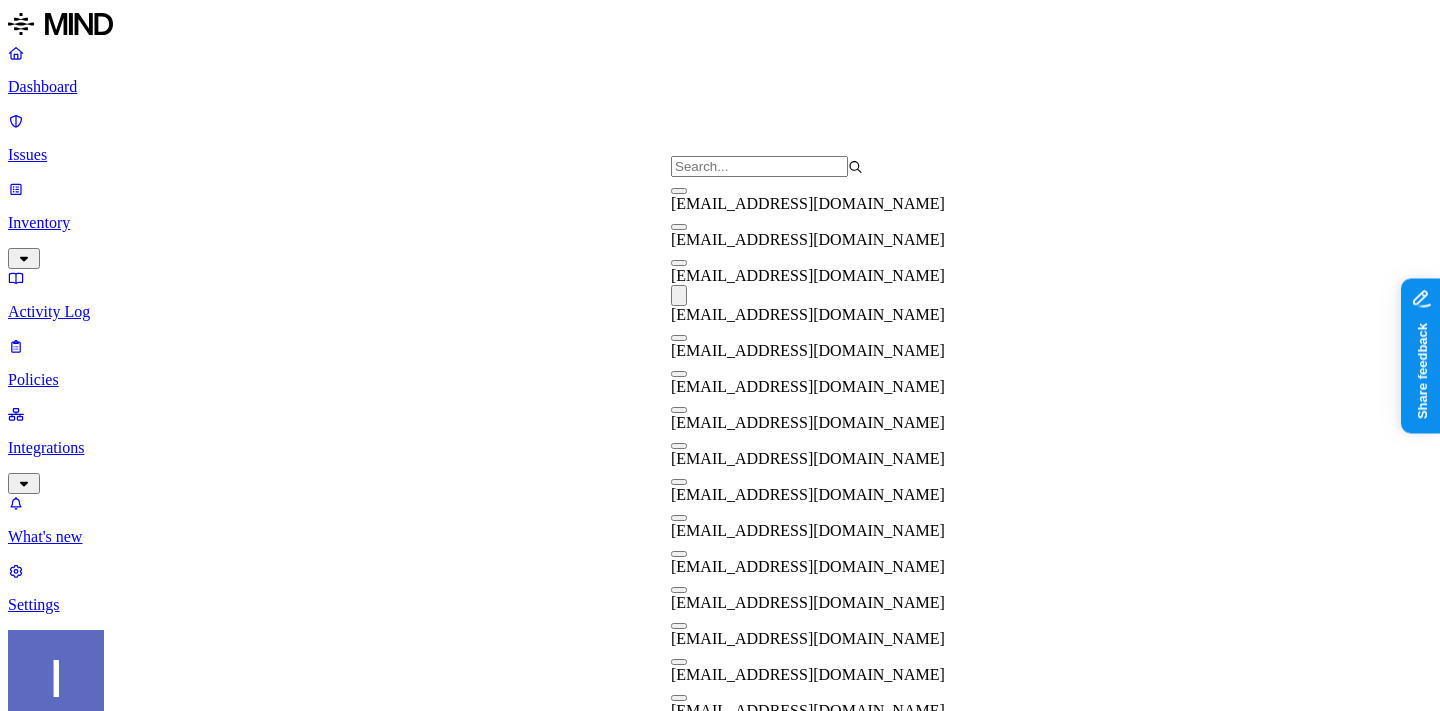 click on "Policy name   Severity Select severity Low Medium High Critical   Description (Optional) Policy type Exfiltration Prevent sensitive data uploads Endpoint Exposure Detect sensitive data exposure Cloud Condition Define the data attributes, exfiltration destinations, and users that should trigger the policy.  By default, the policy will be triggered by any data uploaded to any destination by any user. For more details on condition guidelines, please refer to the   documentation DATA Any UPLOAD Anywhere BY USER WHERE Groups is [EMAIL_ADDRESS][DOMAIN_NAME] OR Groups is any of Action Default action Default action for all users and groups who violate the policy. Block with override BlockDeny all uploads. Block with overrideDeny all uploads with an option to upload anyway. MonitorAllow uploads and create a new issue. AllowAllow all uploads. Exceptions You can add exceptions for specific users or groups. Exceptions are evaluated from the top. Add Exception Notifications Method None None" at bounding box center [720, 1567] 